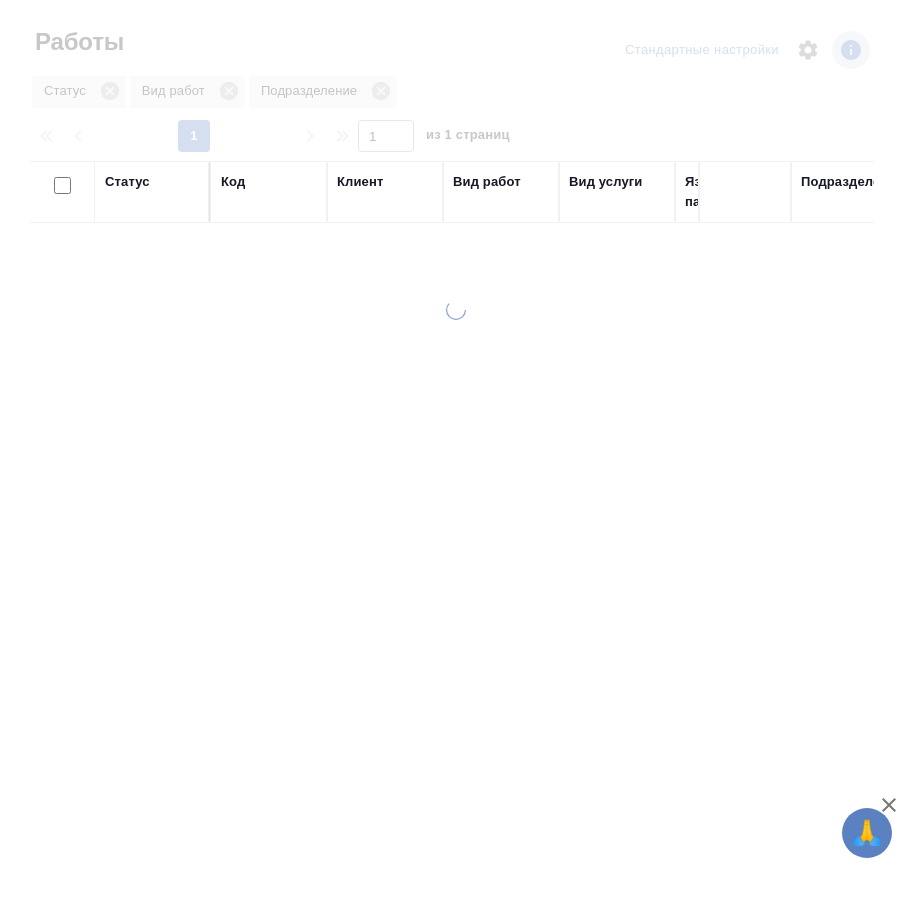 scroll, scrollTop: 0, scrollLeft: 0, axis: both 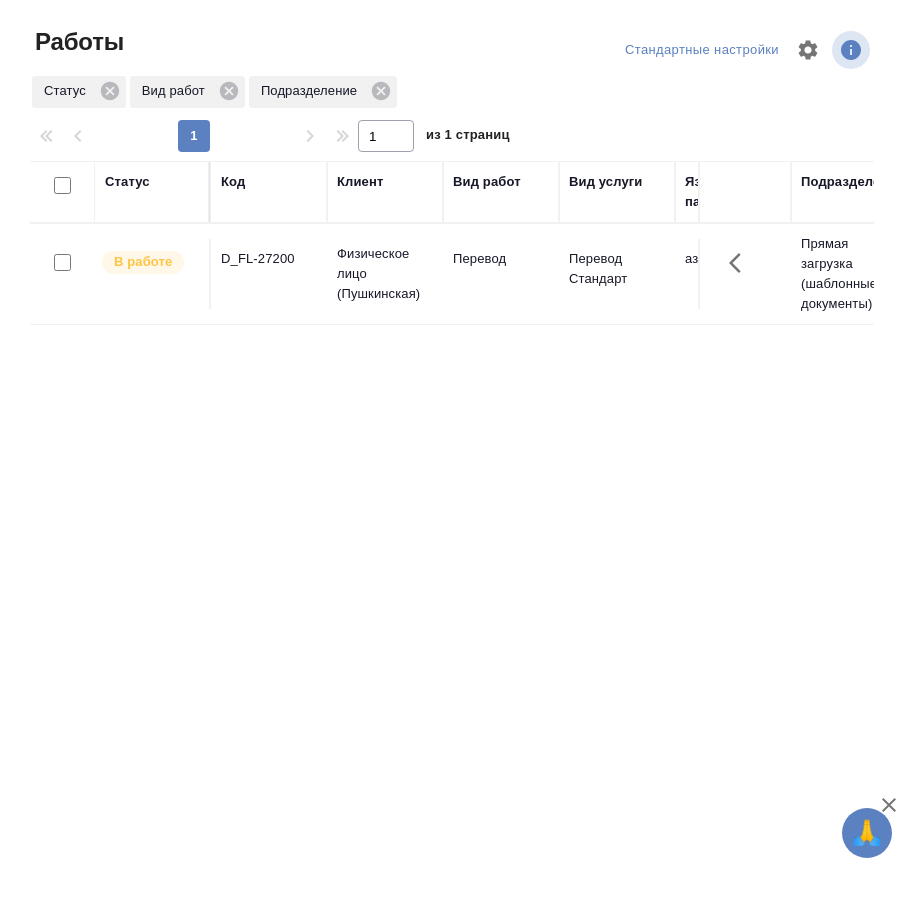 click on "В работе D_FL-27200 Физическое лицо (Пушкинская) Перевод Перевод Стандарт азер-рус Прямая загрузка (шаблонные документы) Шаблонные документы Срочный Мамедова Арзу 06.08,  12:20 2025 06.08,  15:00 2025 Давыдова Елена готовый перевод прошу сдать Лене Була... сдать Лене Булаховой Тарабановская Анастасия, Давыдова Елена" at bounding box center [1149, 274] 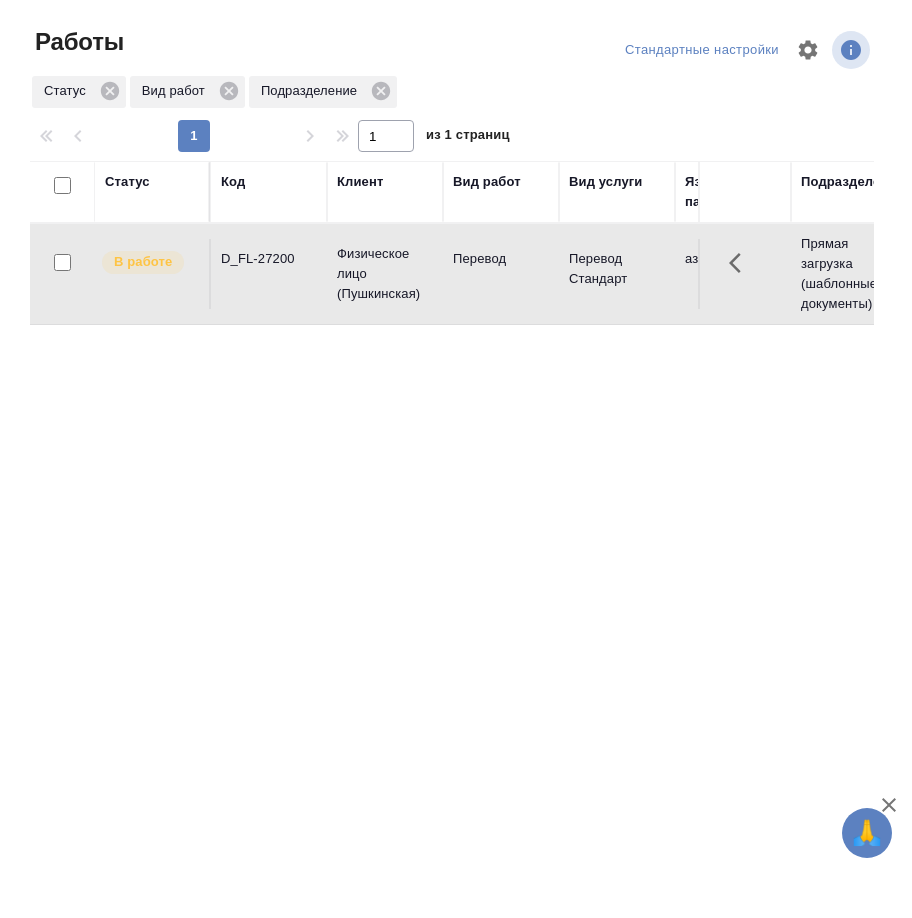 click on "D_FL-27200" at bounding box center (269, 259) 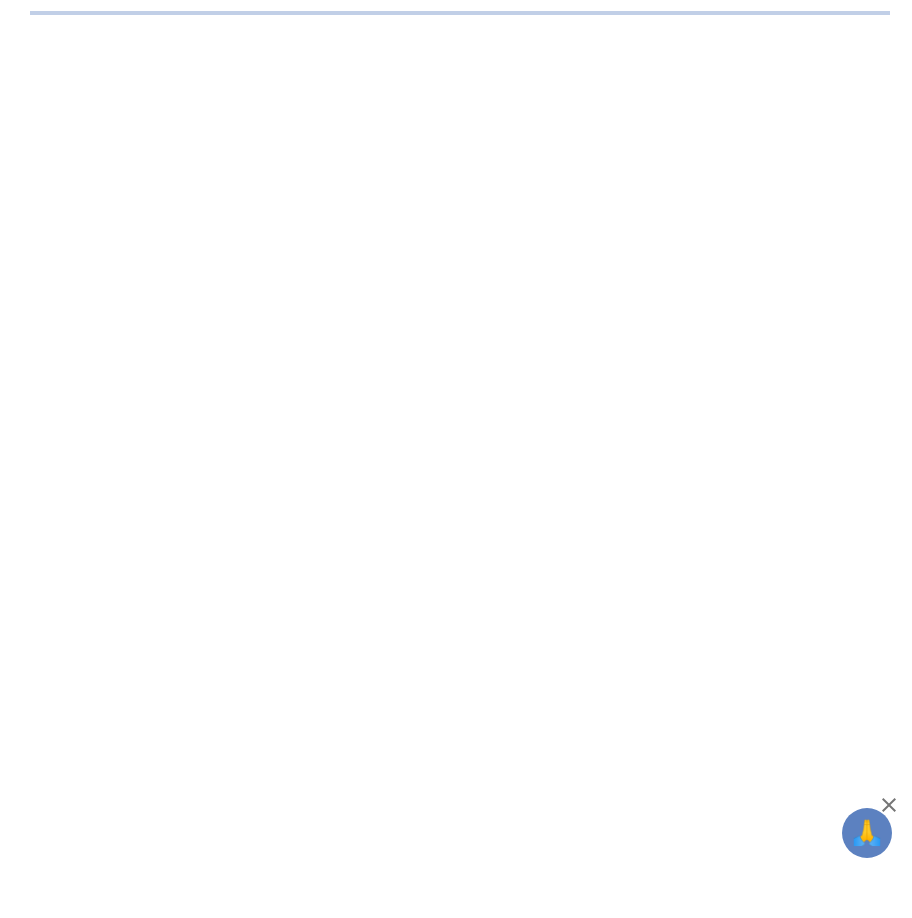 scroll, scrollTop: 0, scrollLeft: 0, axis: both 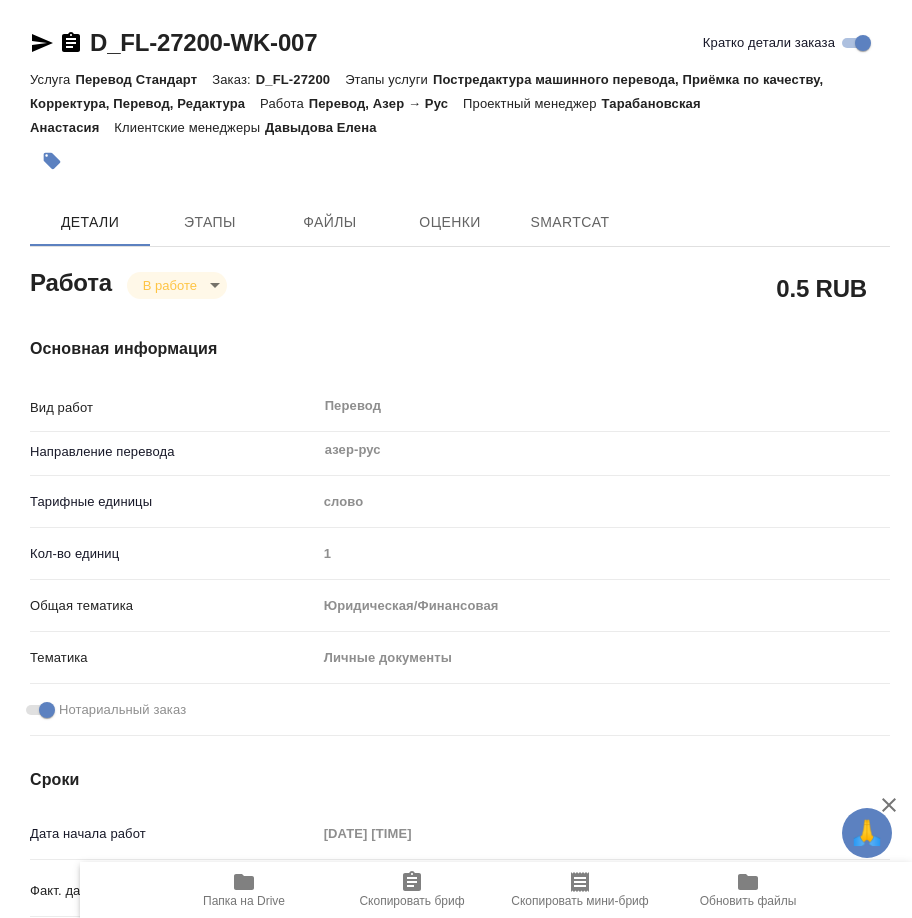 type on "x" 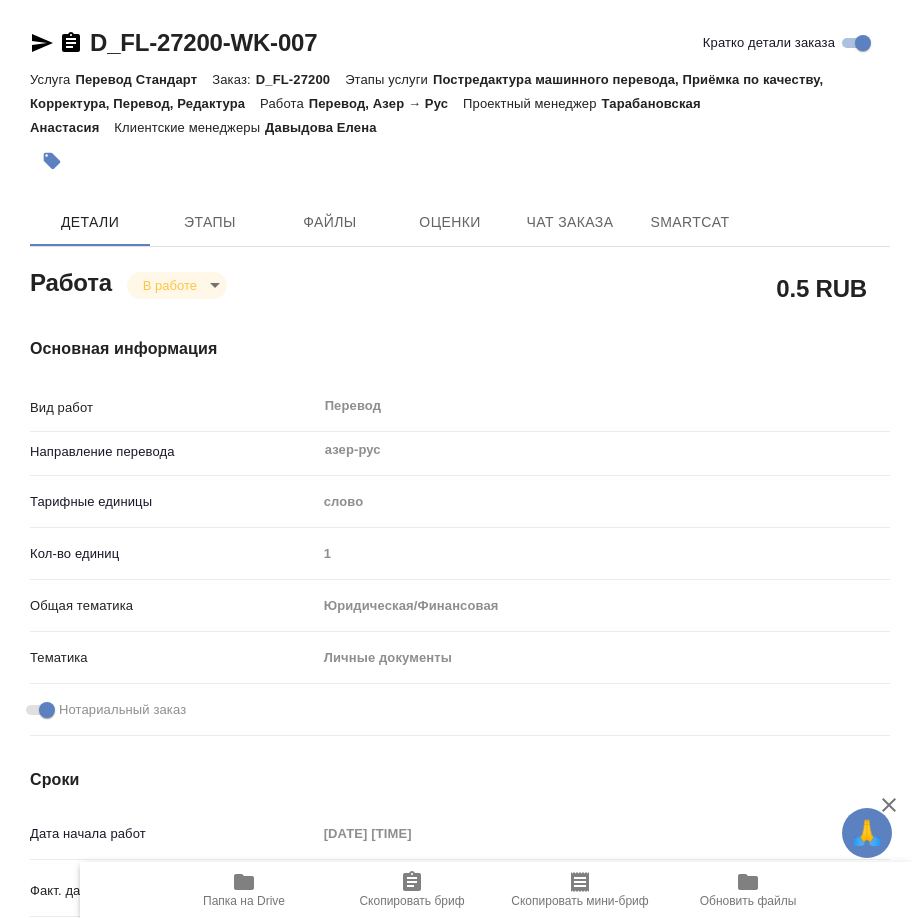 type on "x" 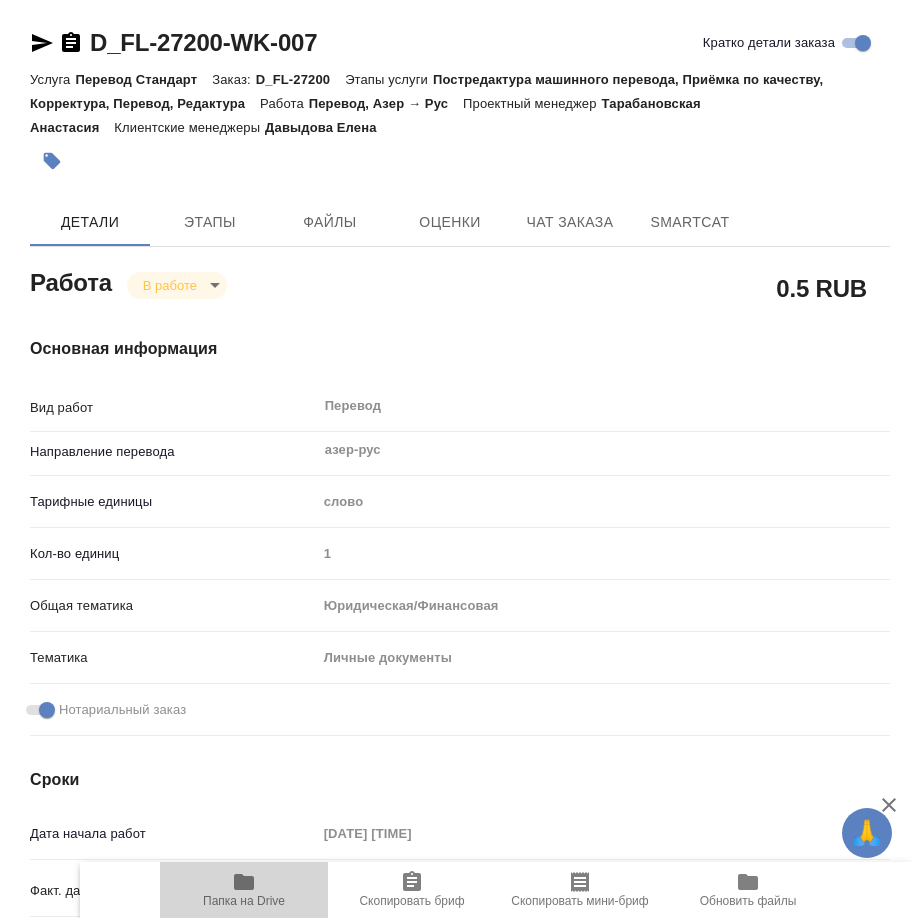 click 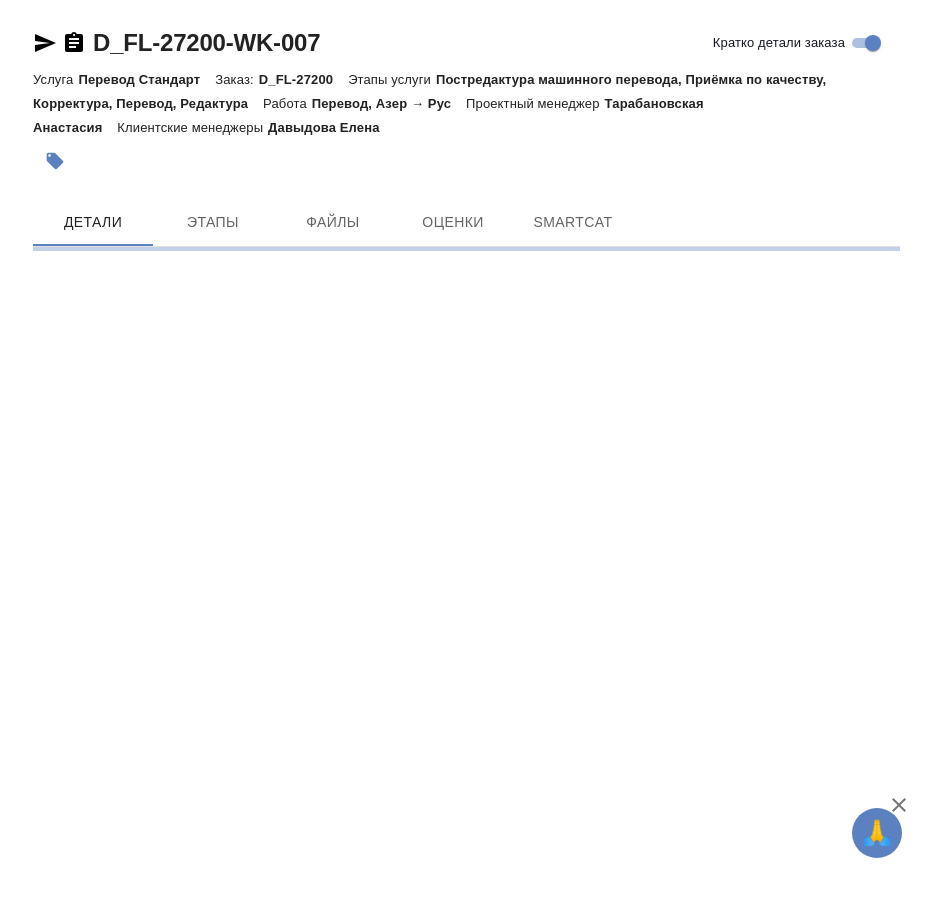 scroll, scrollTop: 0, scrollLeft: 0, axis: both 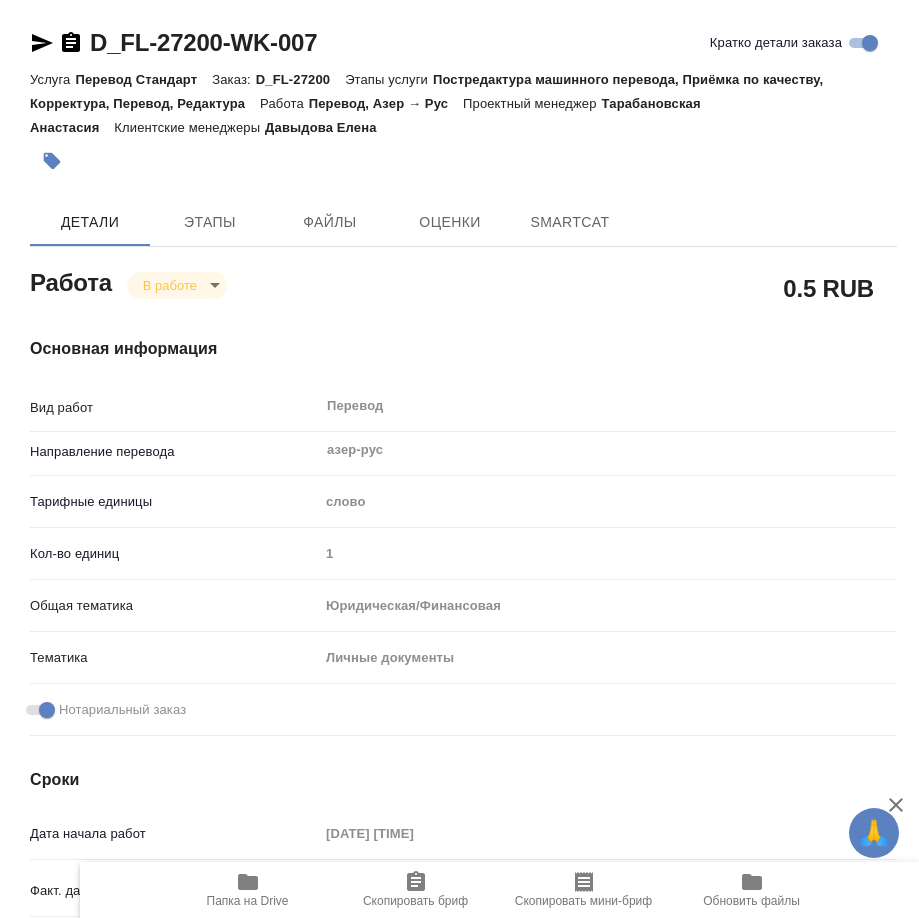 type on "x" 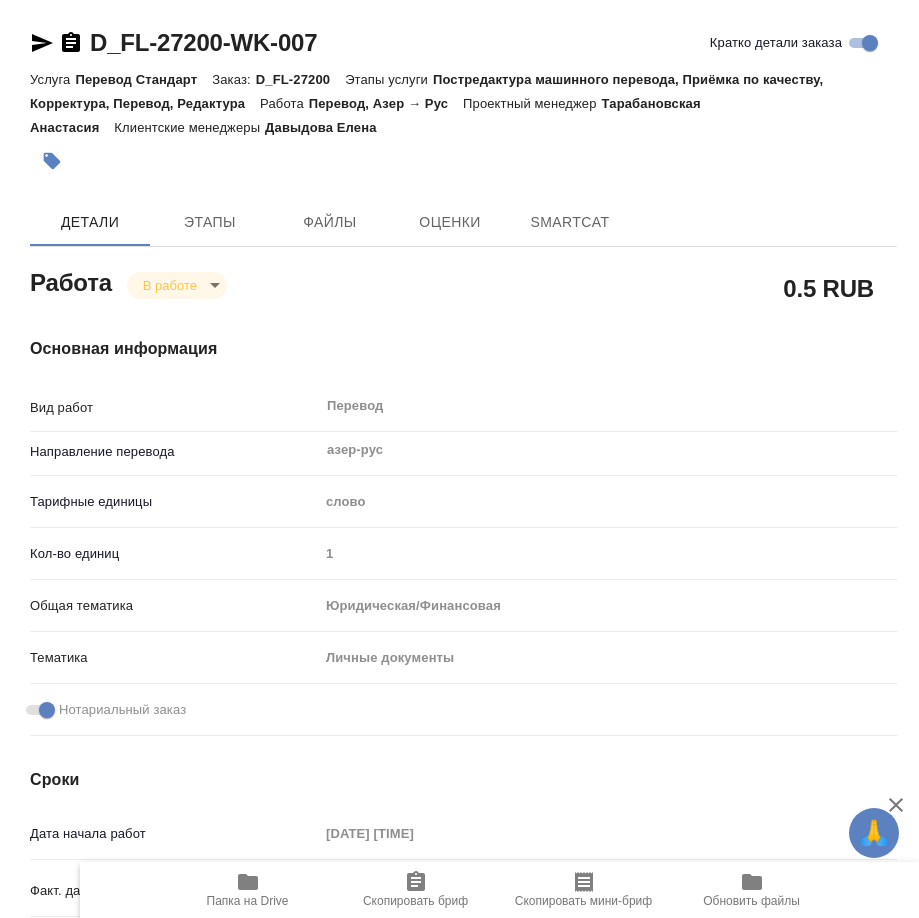 type on "x" 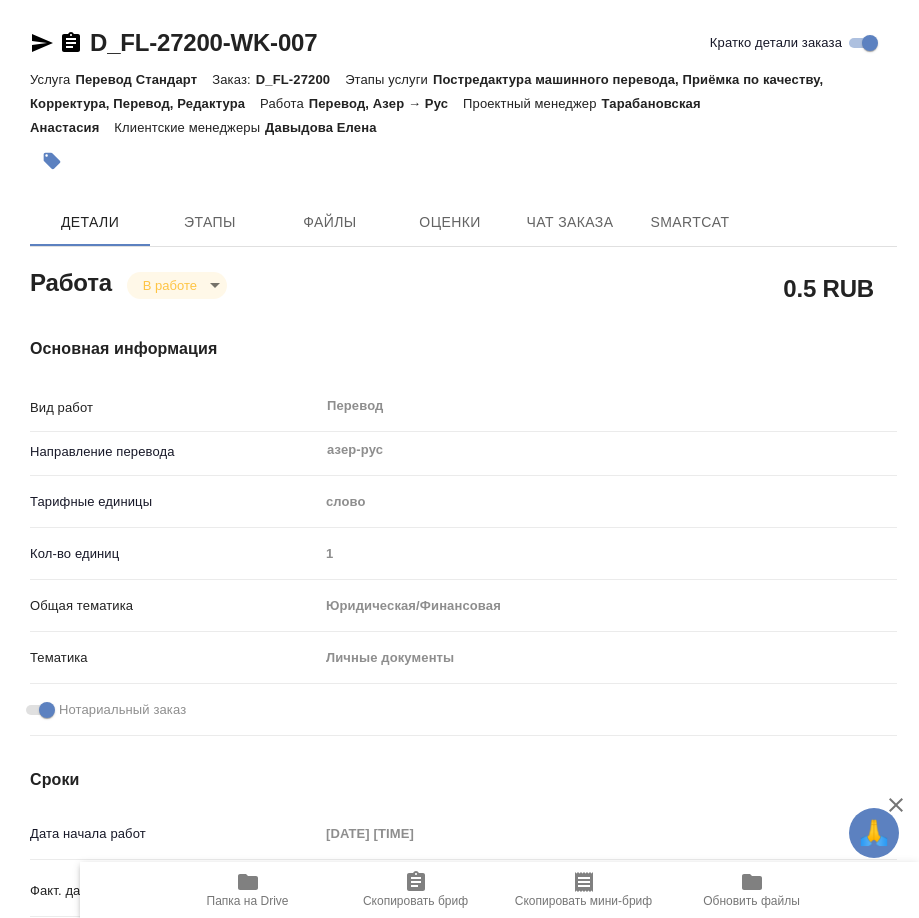type on "x" 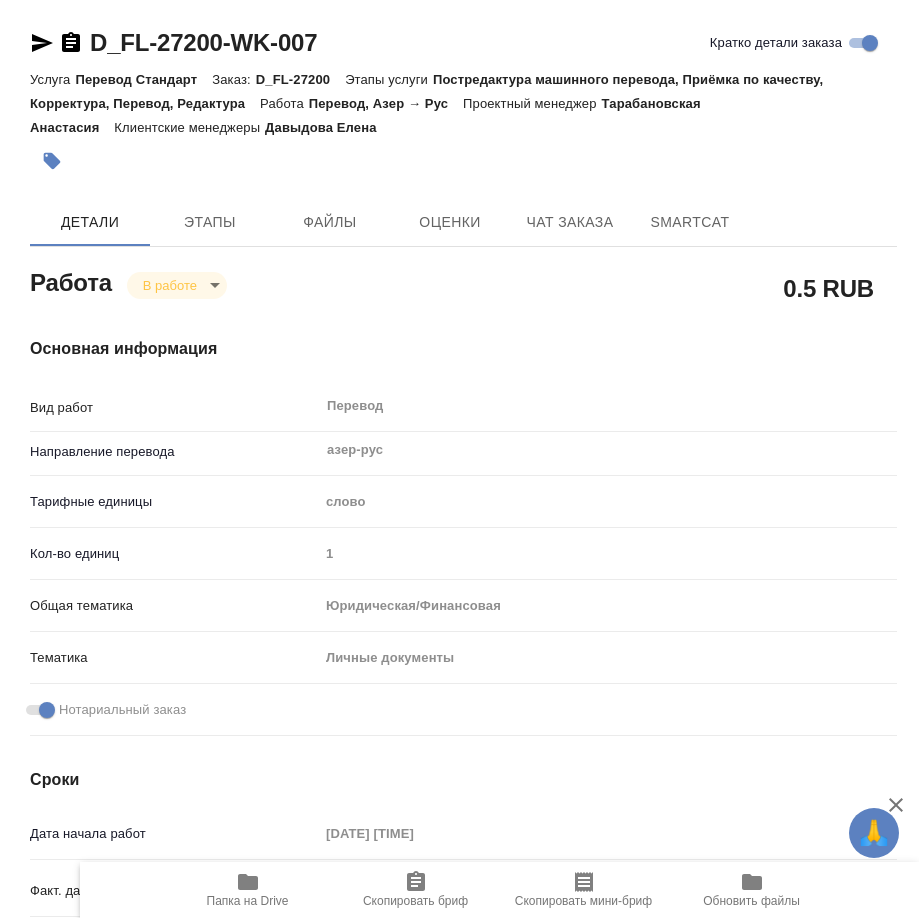 type on "x" 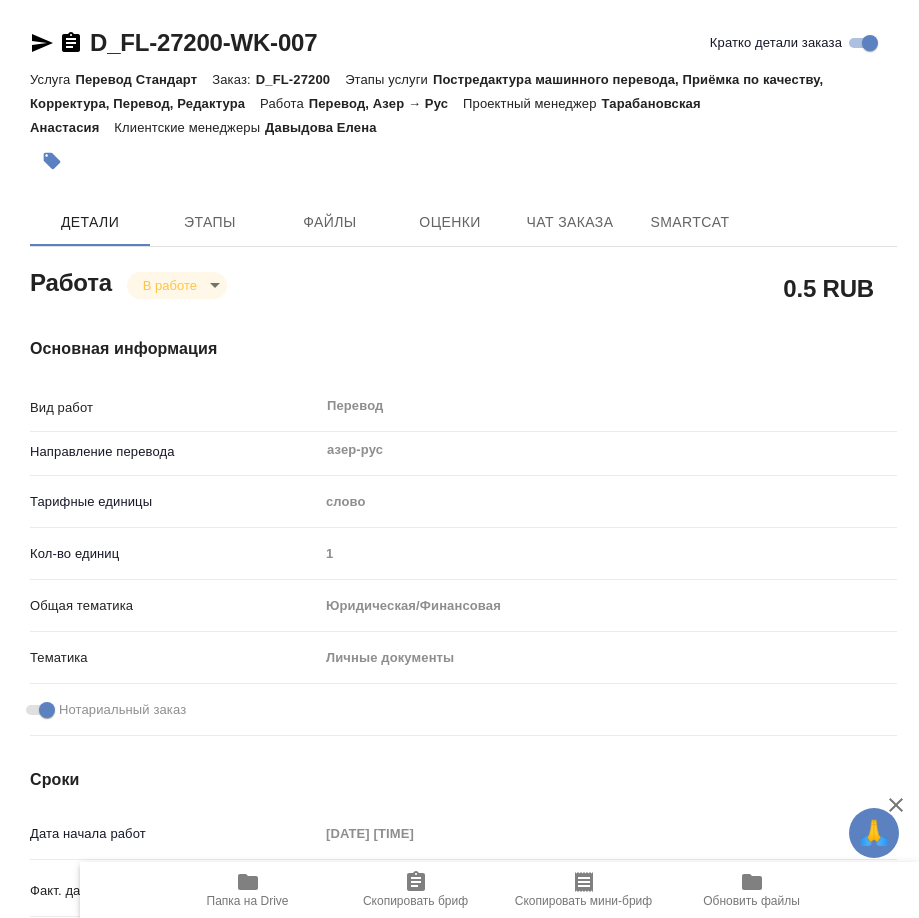 type on "x" 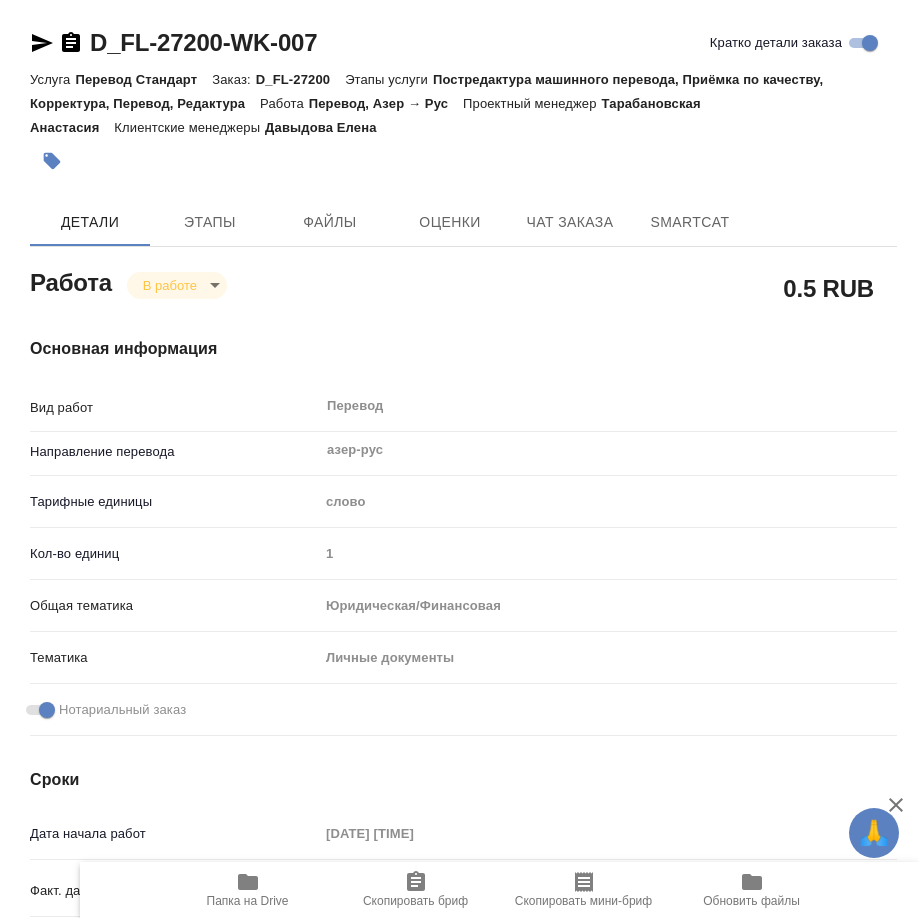 type on "x" 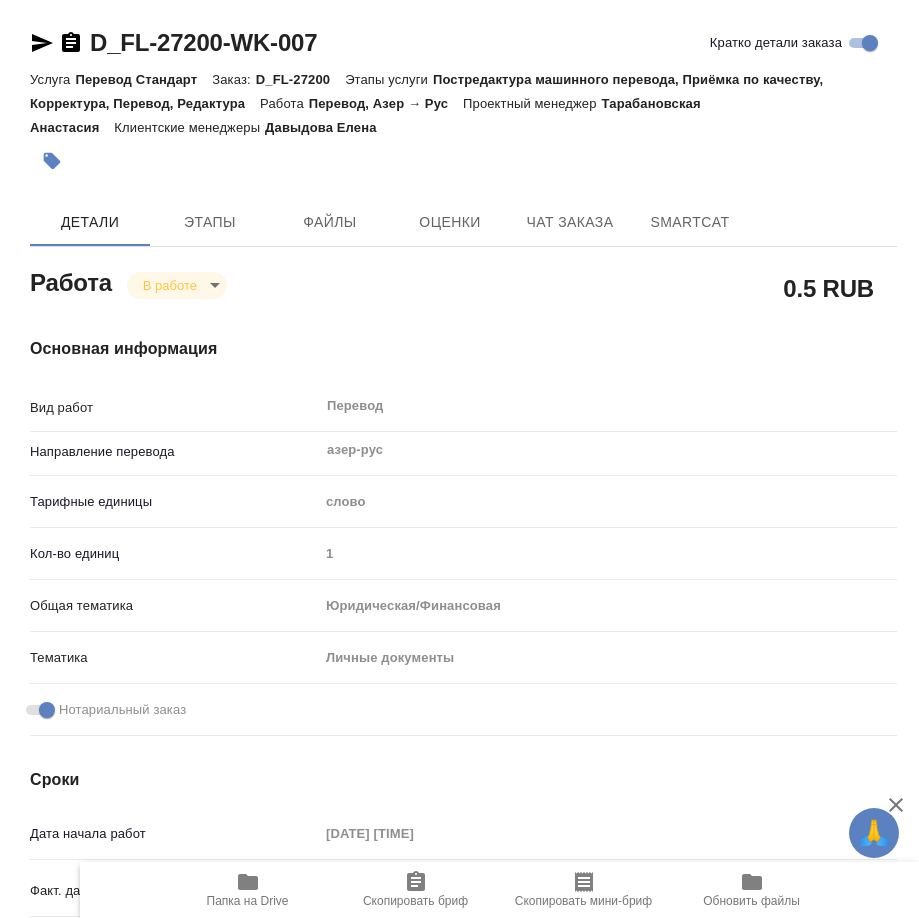 type on "x" 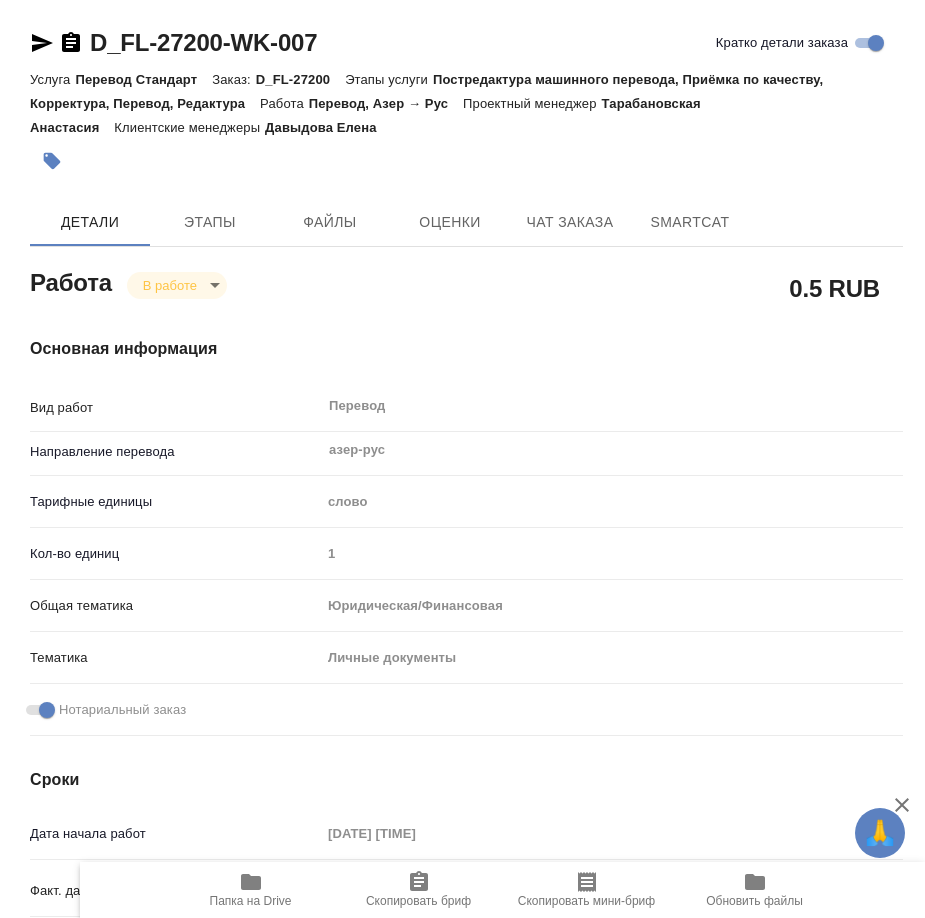 type on "x" 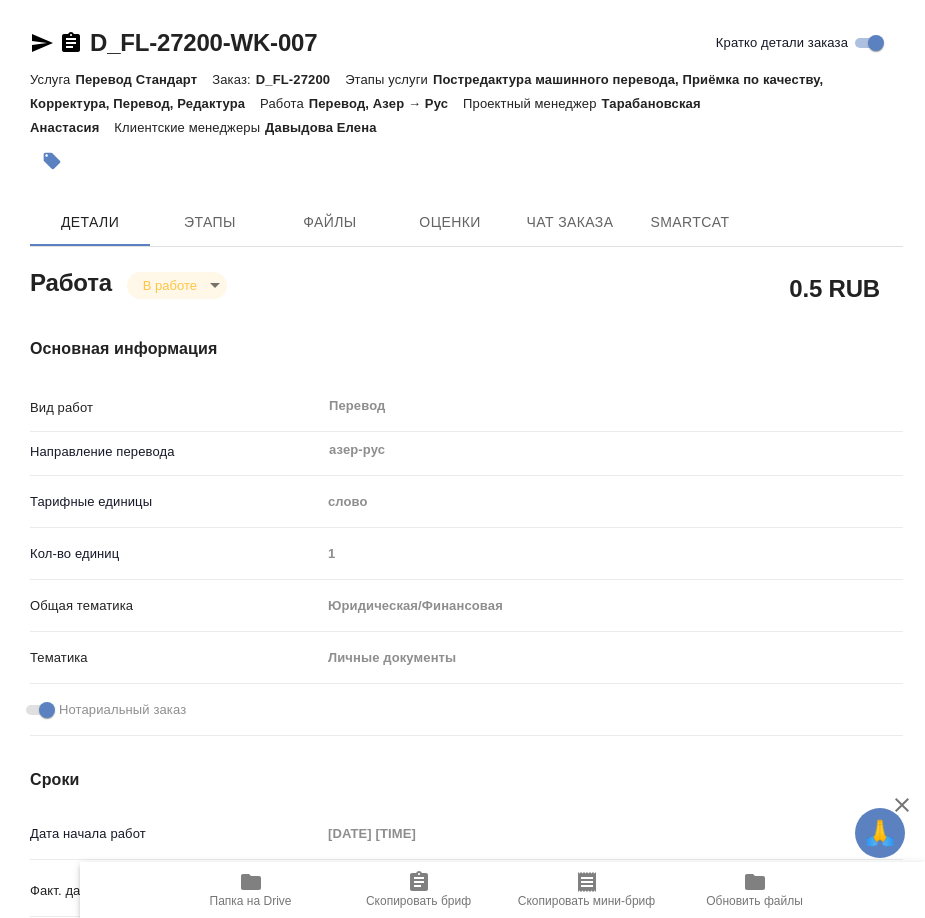 type on "x" 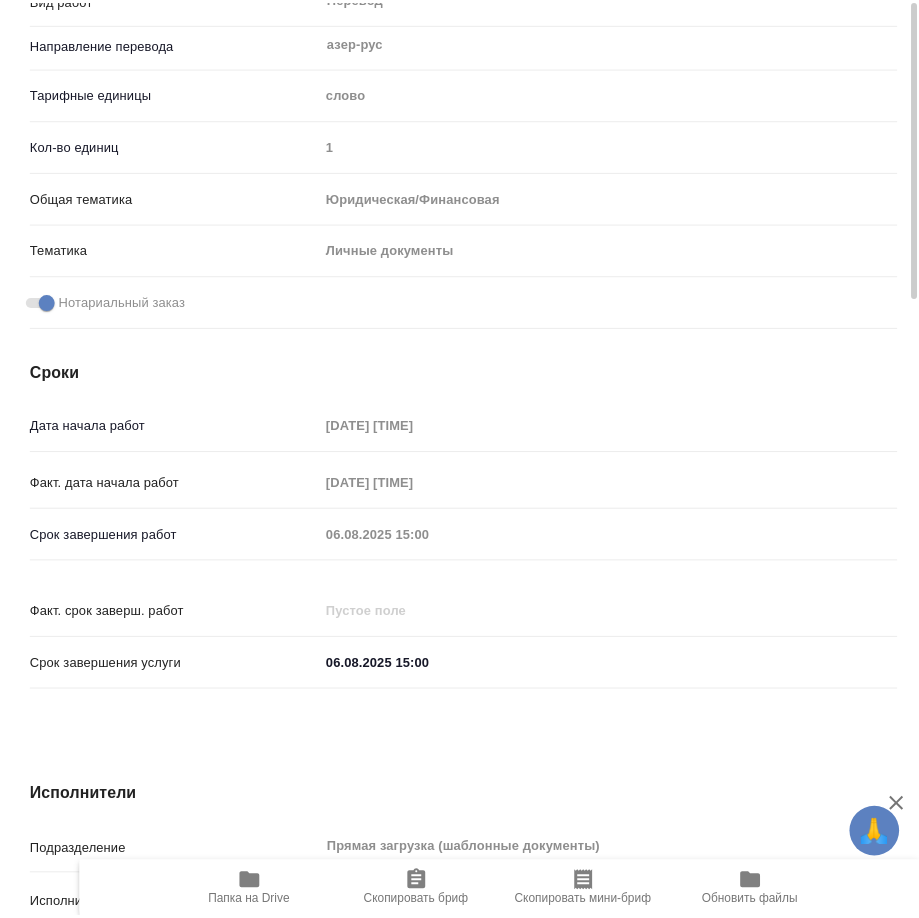scroll, scrollTop: 0, scrollLeft: 0, axis: both 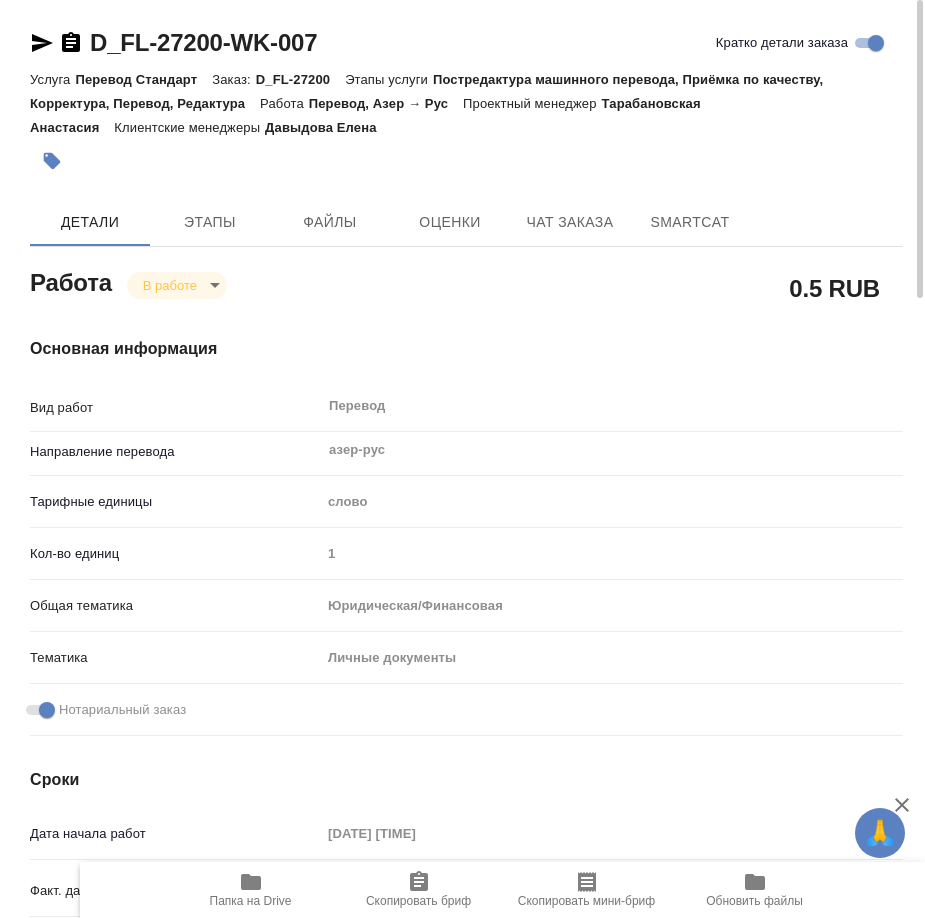 click 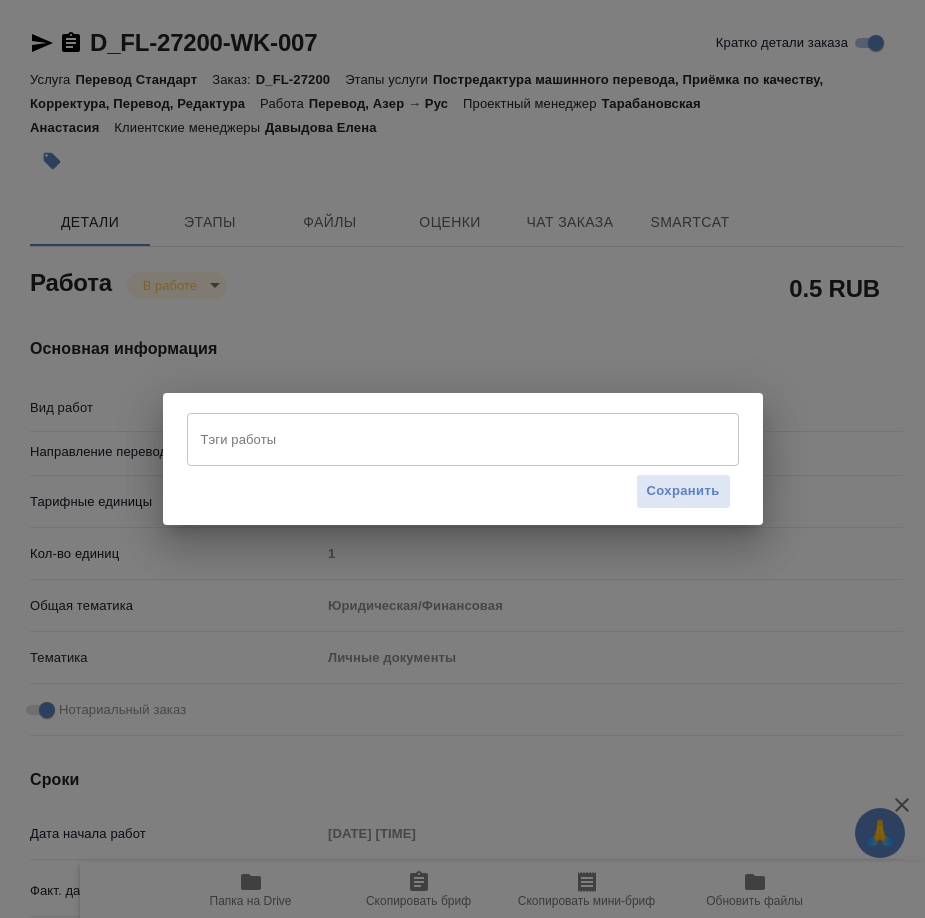click on "Тэги работы" at bounding box center (444, 439) 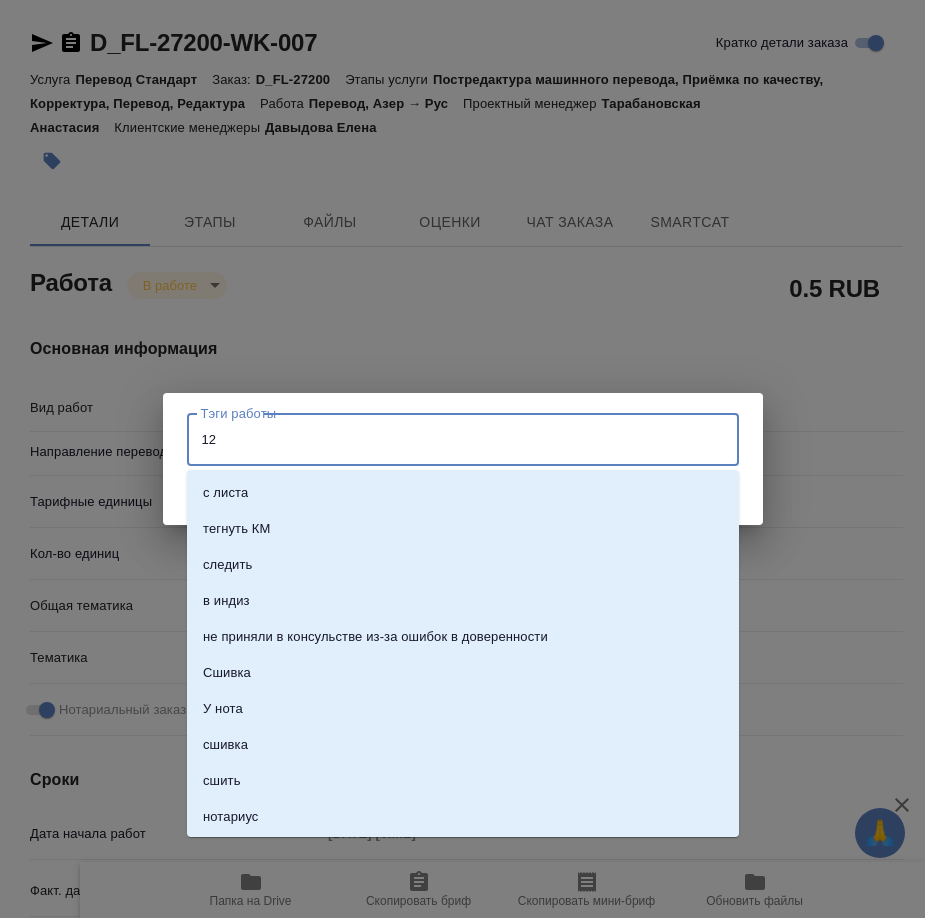 type on "120" 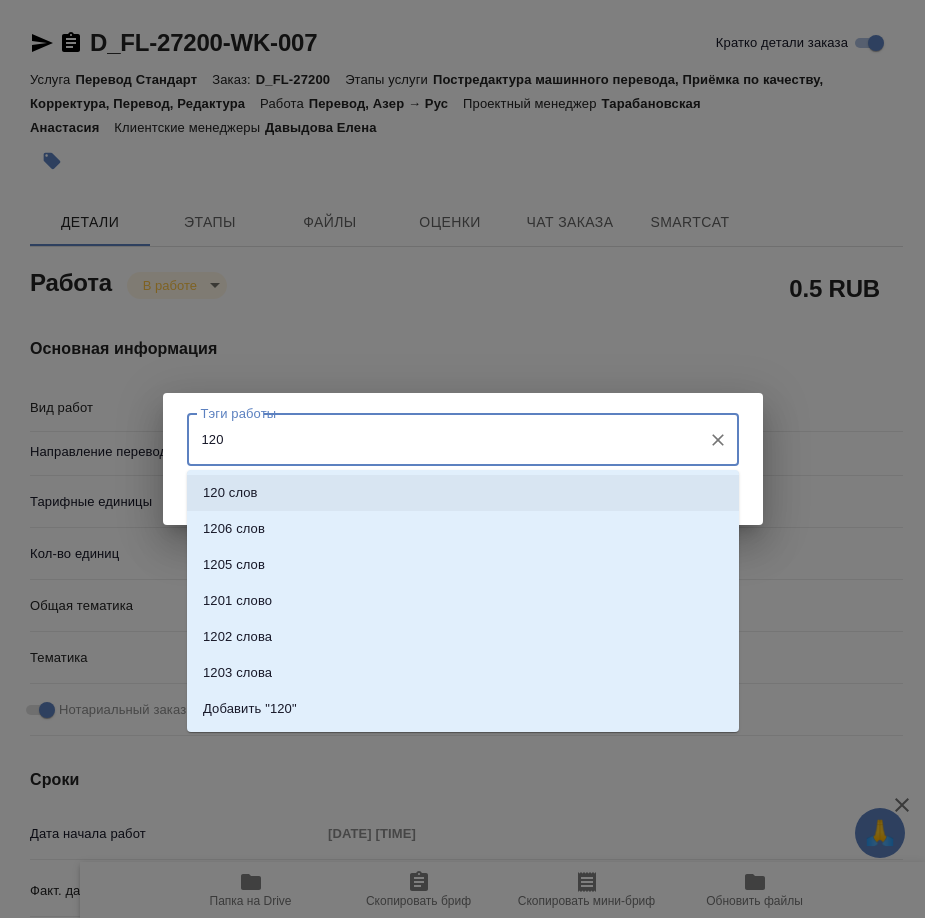 click on "120 слов" at bounding box center [230, 493] 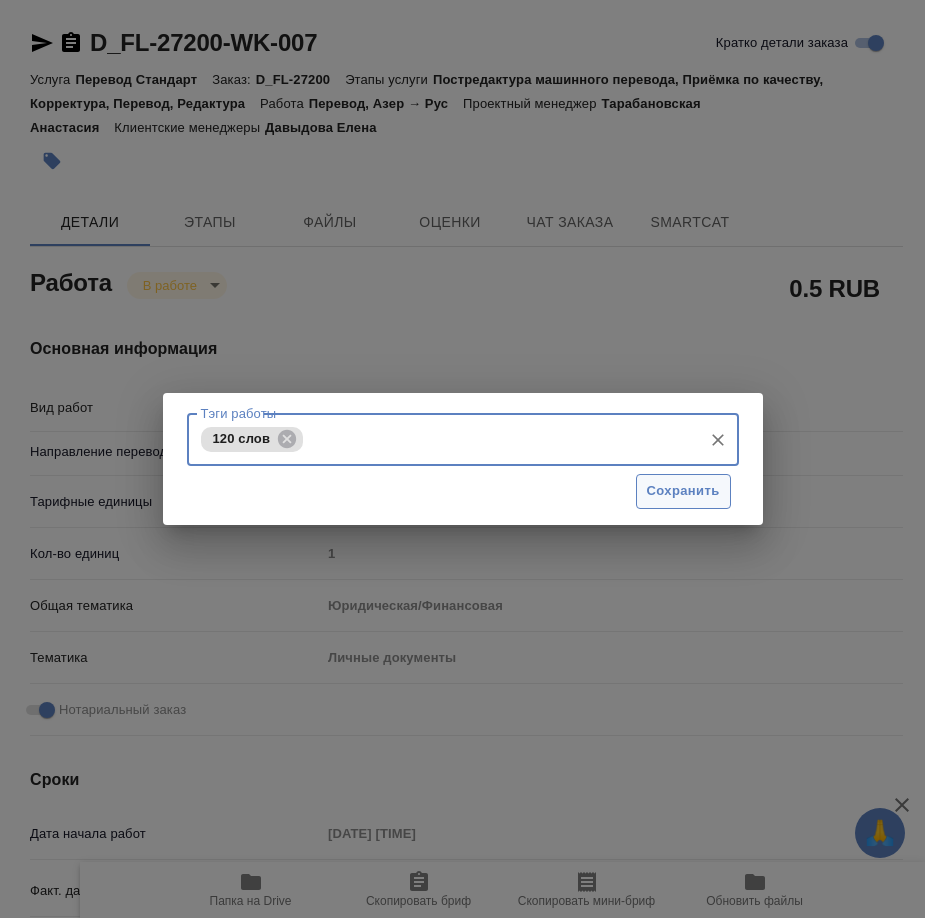click on "Сохранить" at bounding box center [683, 491] 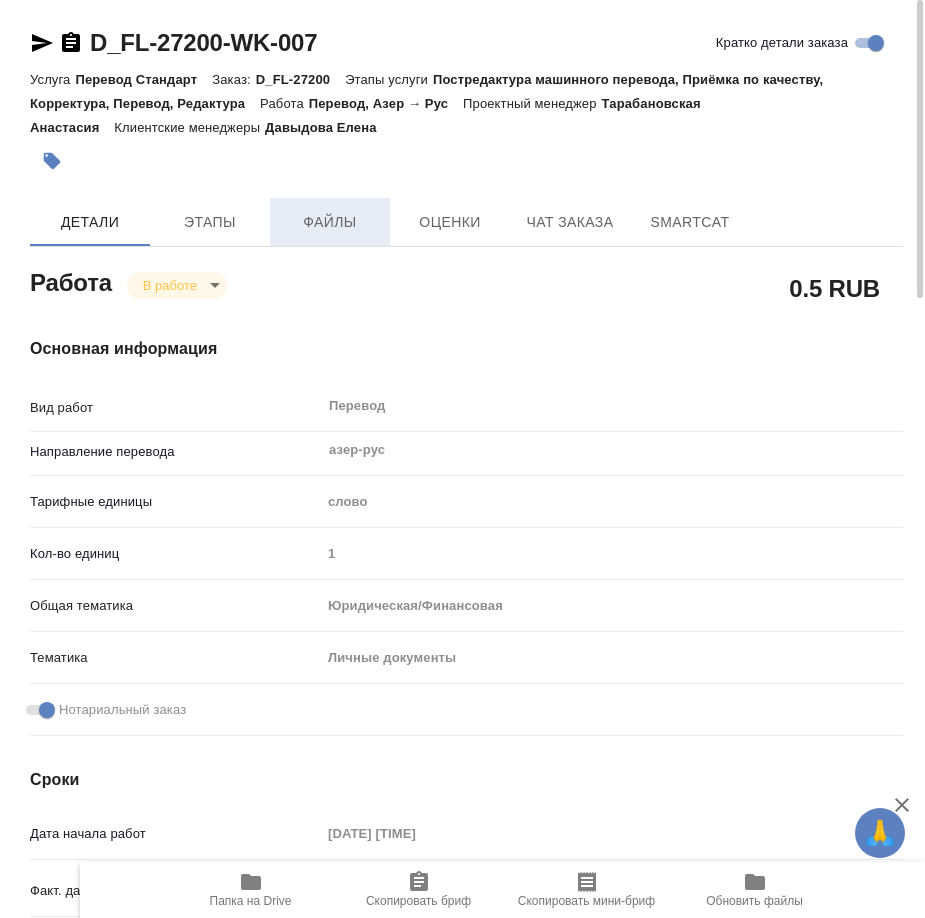 type on "inProgress" 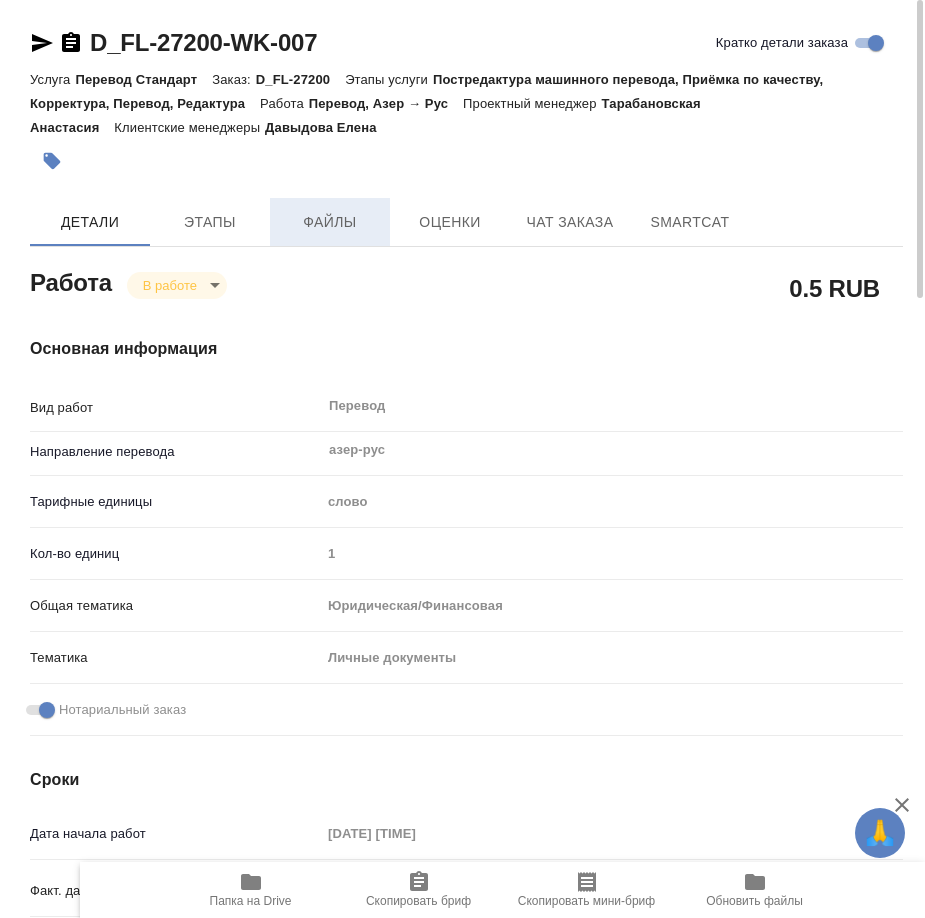 type on "Перевод" 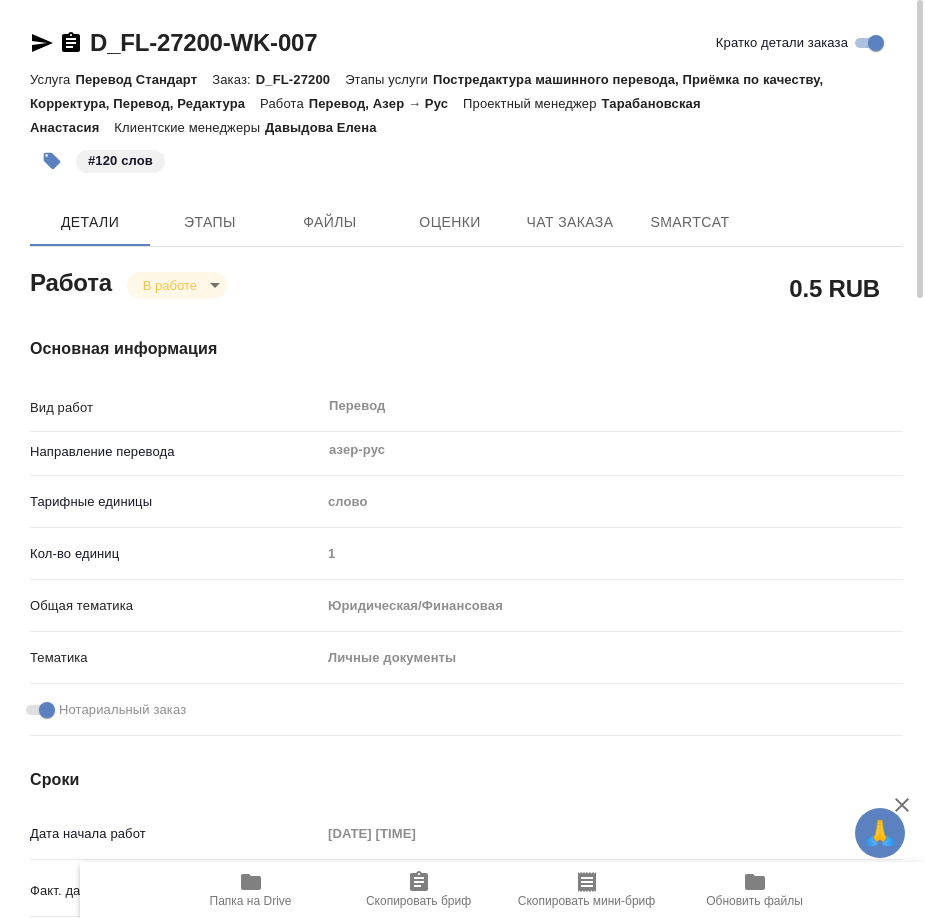 type on "x" 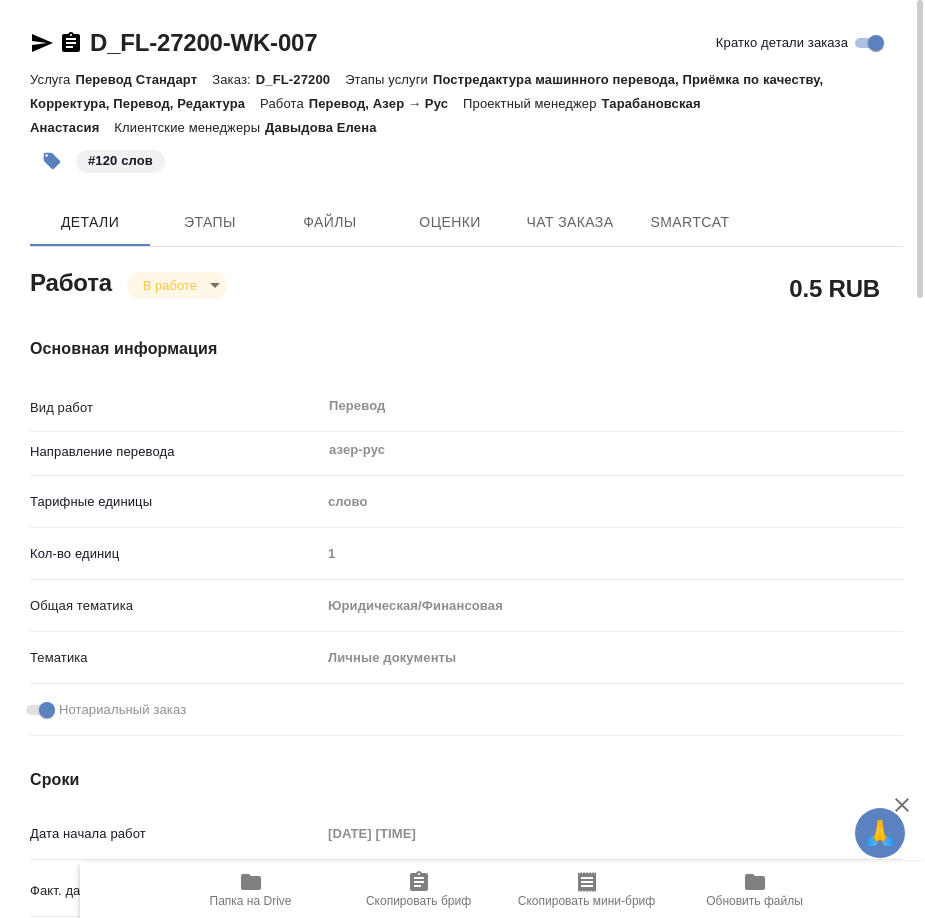 type on "x" 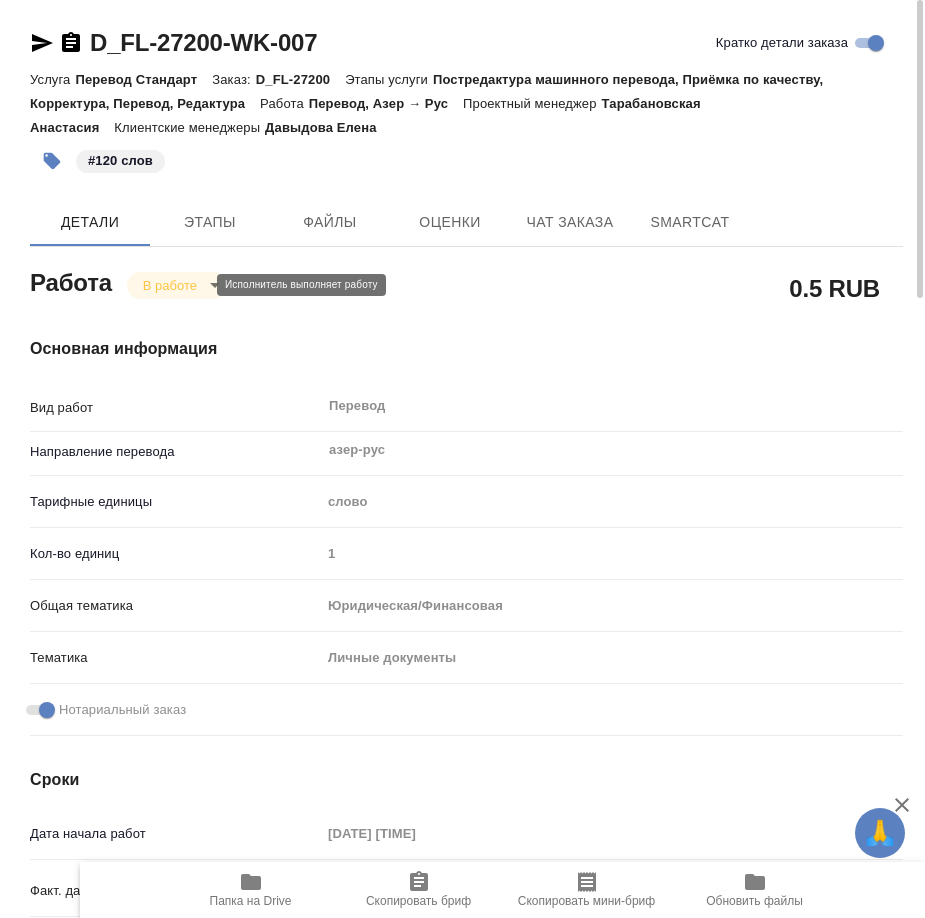 type on "x" 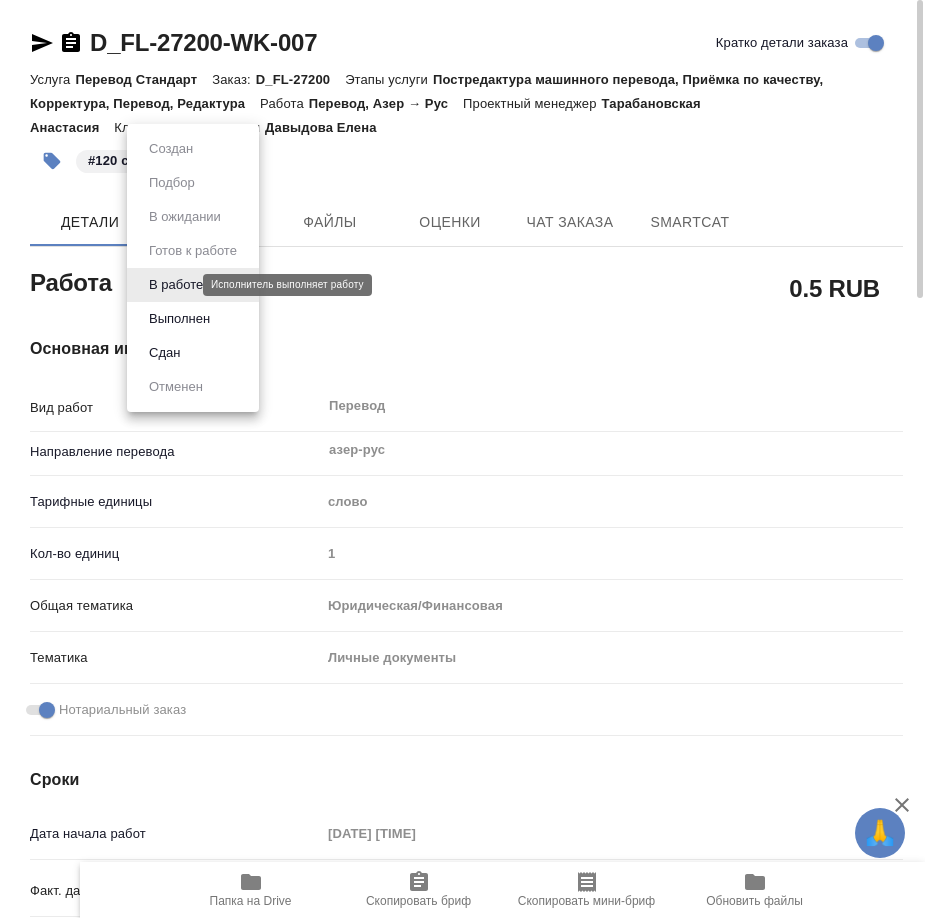 type on "x" 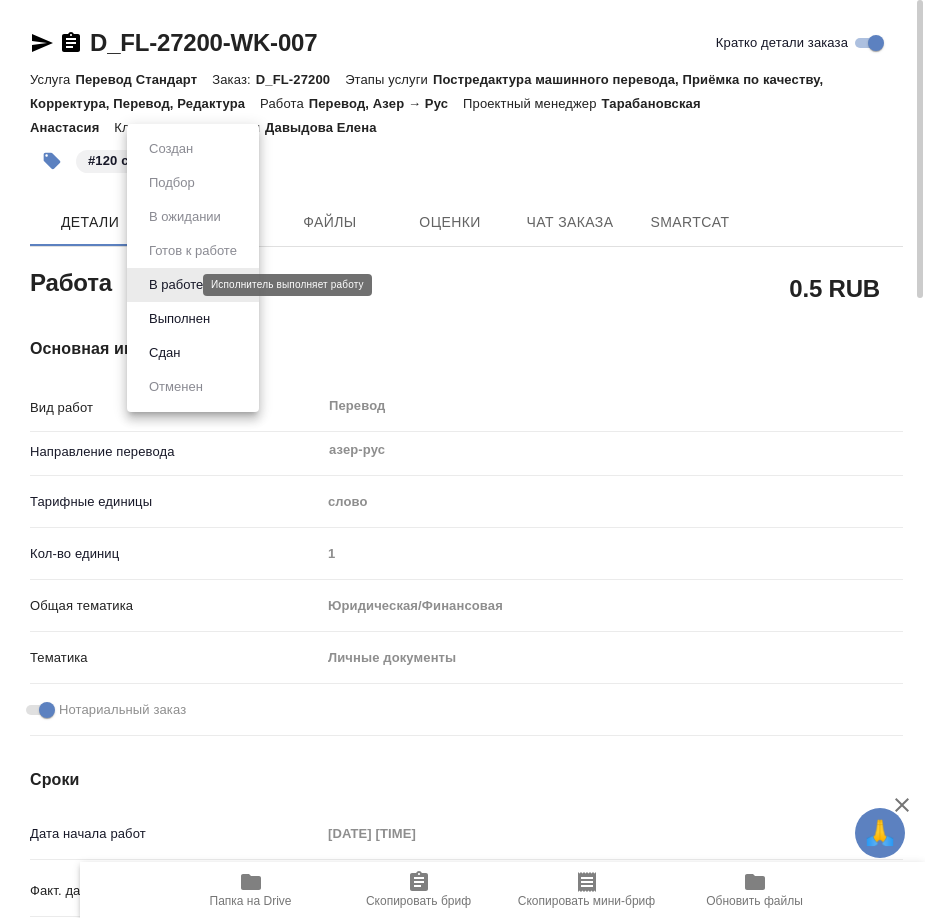type on "x" 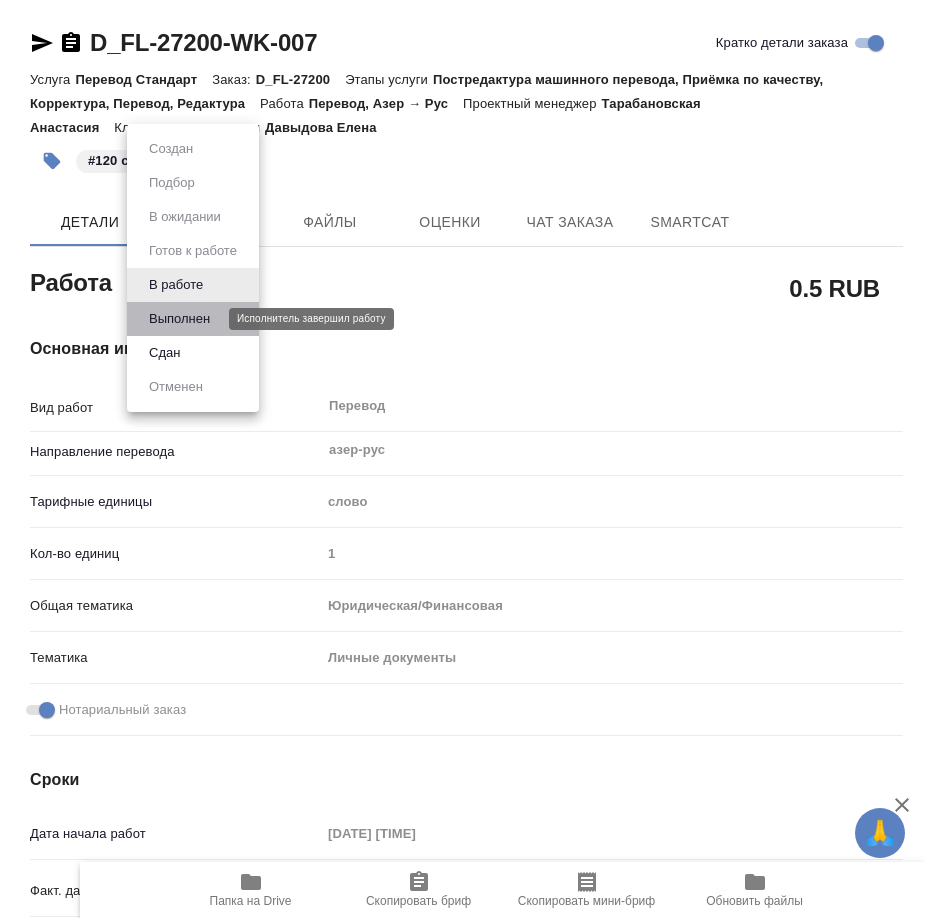 click on "Выполнен" at bounding box center (179, 319) 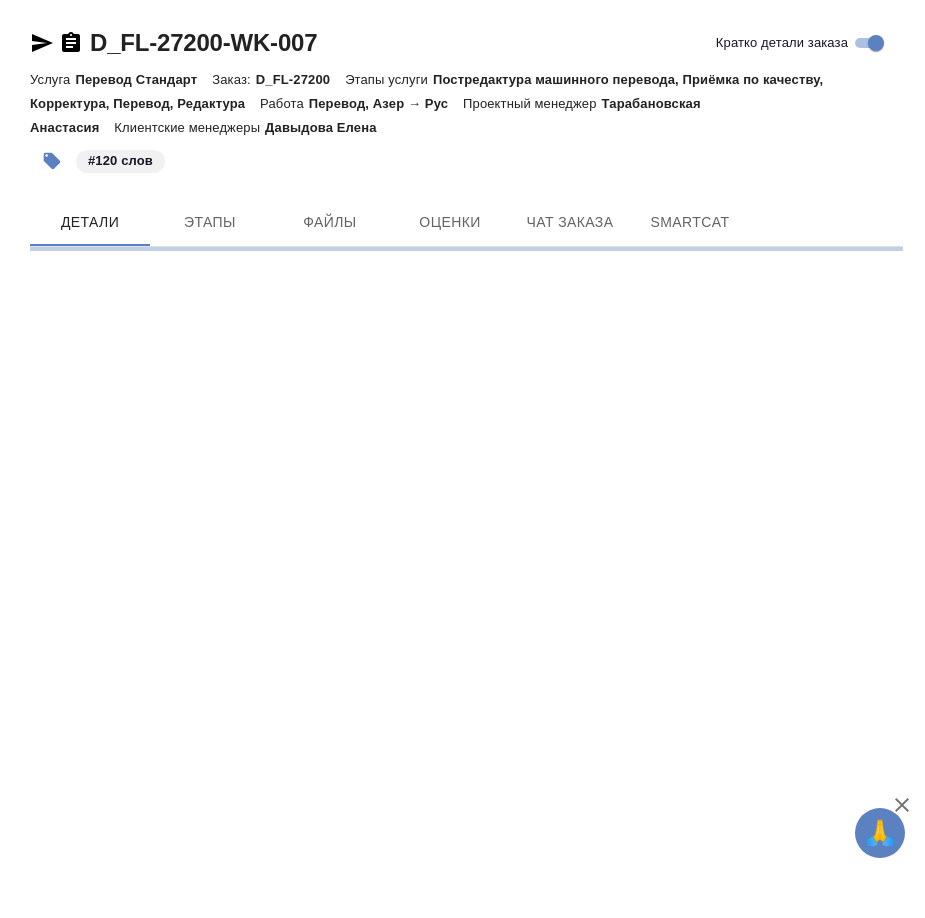 click on ".cls-1
fill:#fff;
AWATERA Mamedova Arzu Работы 9 Чаты График Выйти D_FL-27200-WK-007 Кратко детали заказа Услуга Перевод Стандарт Заказ: D_FL-27200 Этапы услуги Постредактура машинного перевода, Приёмка по качеству, Корректура, Перевод, Редактура Работа Перевод, Азер → Рус Проектный менеджер Тарабановская Анастасия Клиентские менеджеры Давыдова Елена #120 слов Детали Этапы Файлы Оценки Чат заказа SmartCat" at bounding box center (462, 459) 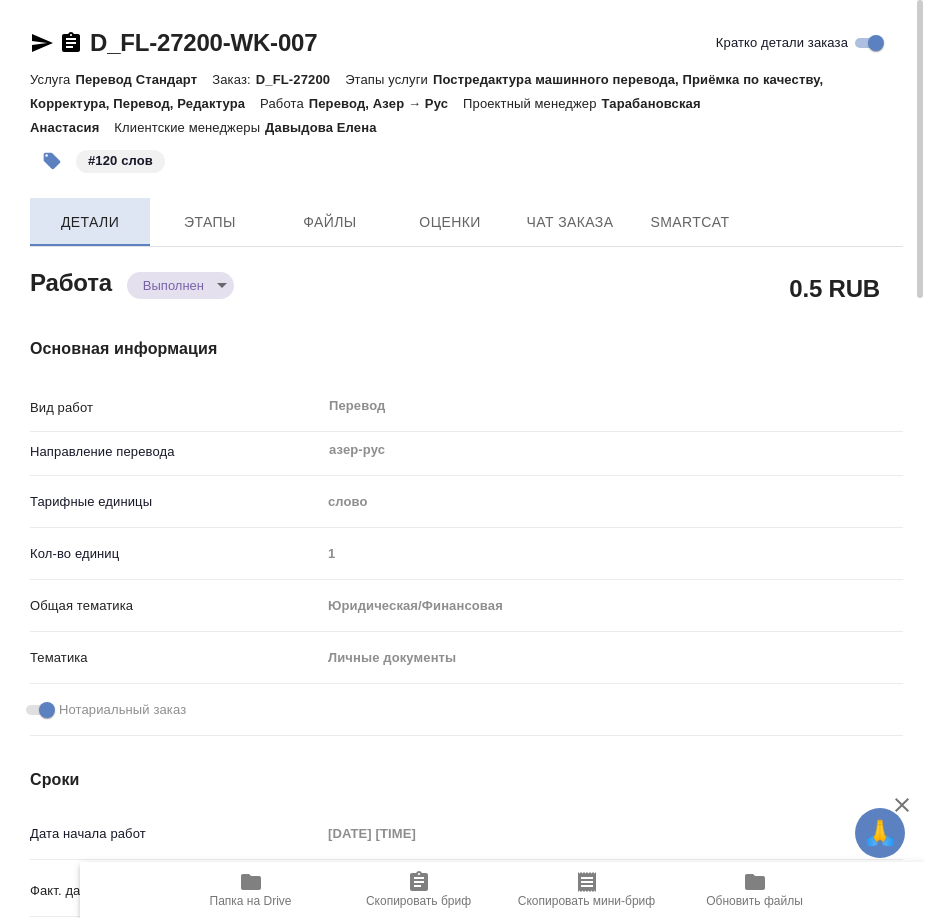 type on "x" 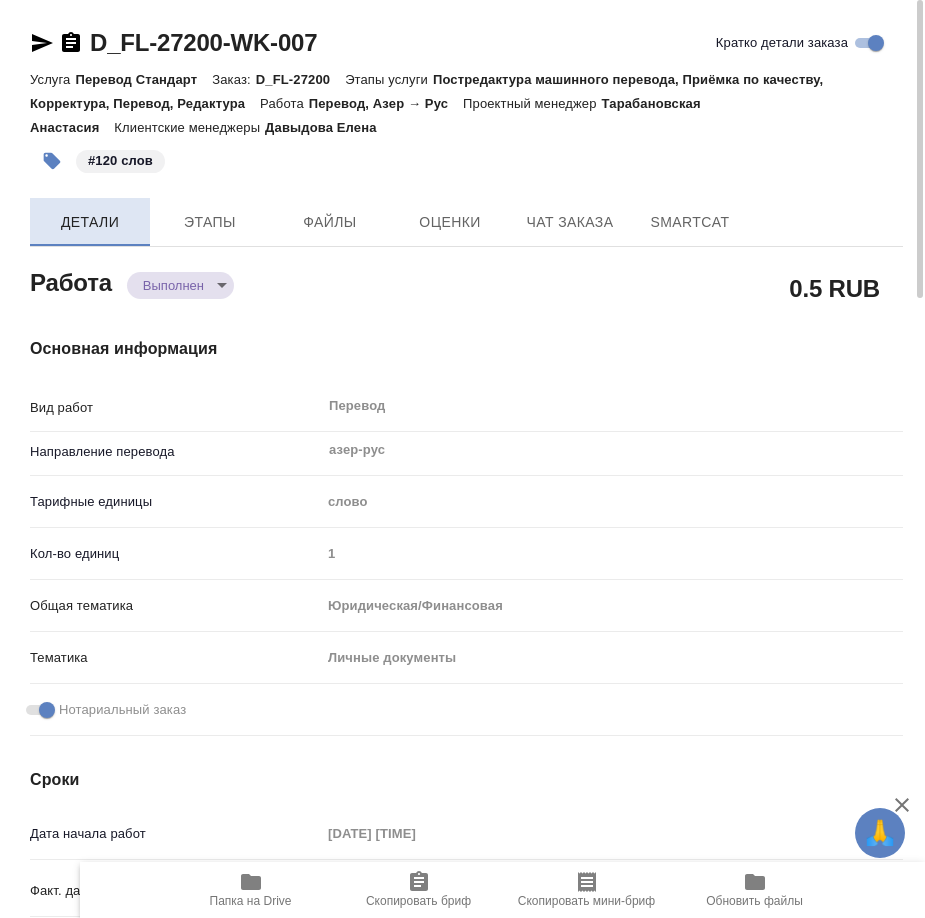 type on "x" 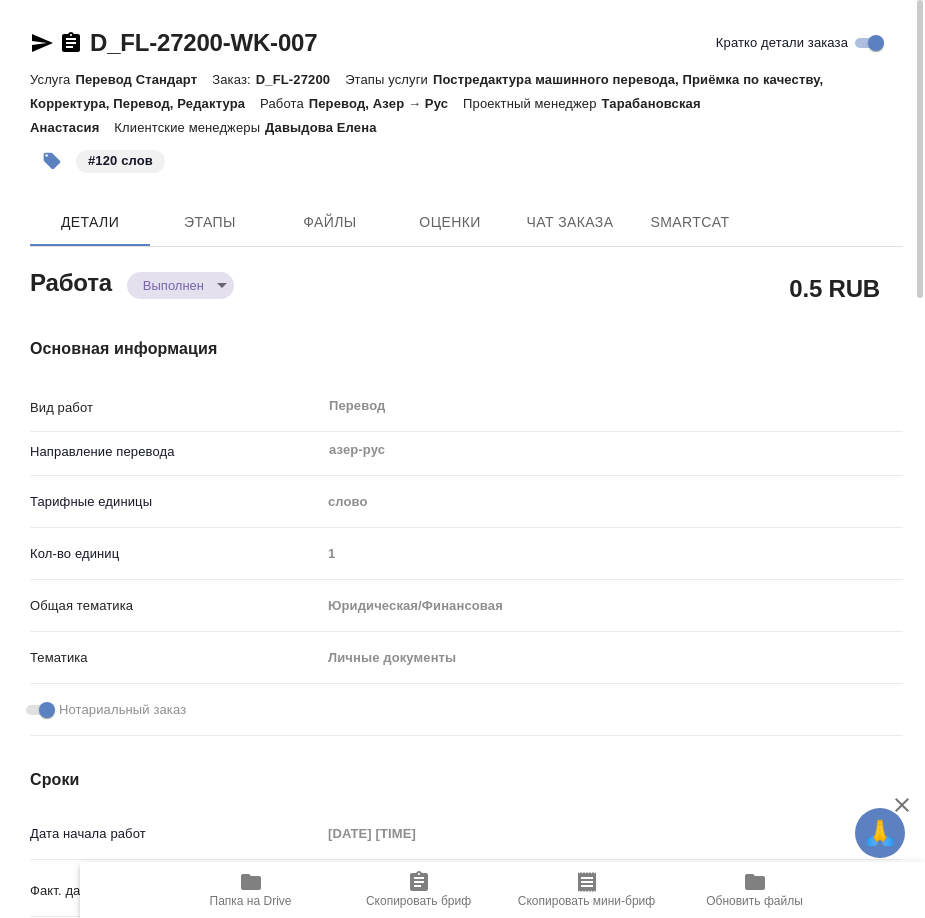 type on "x" 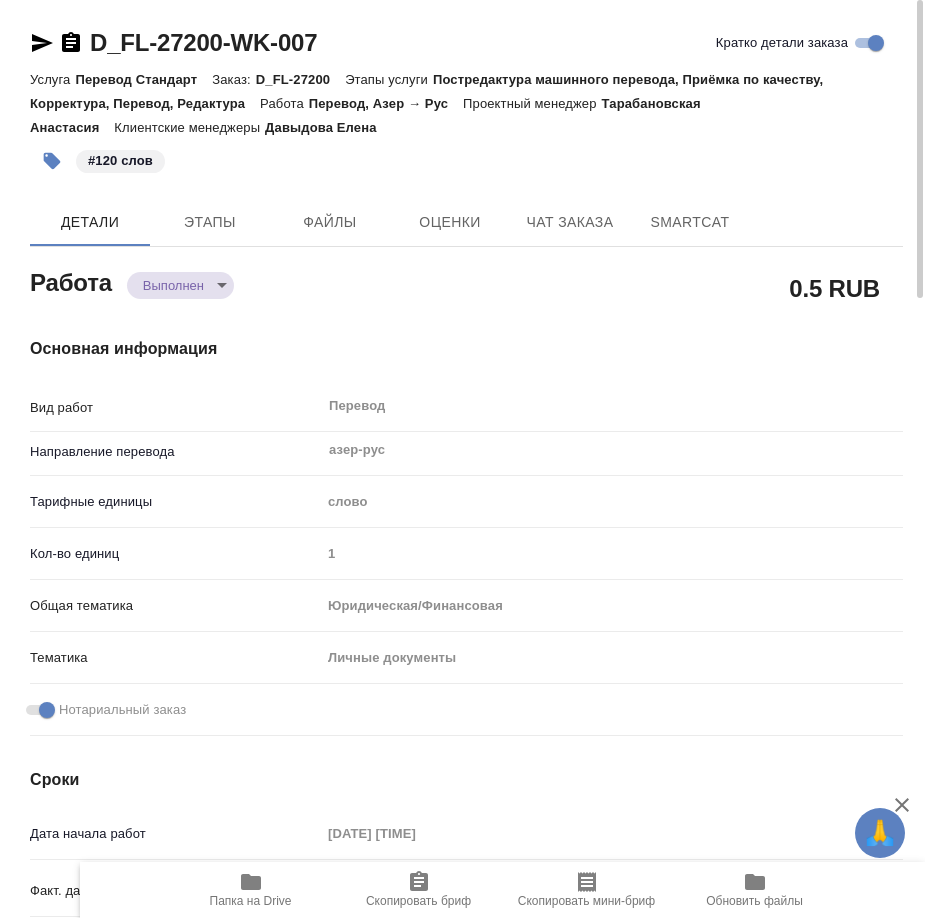 type on "x" 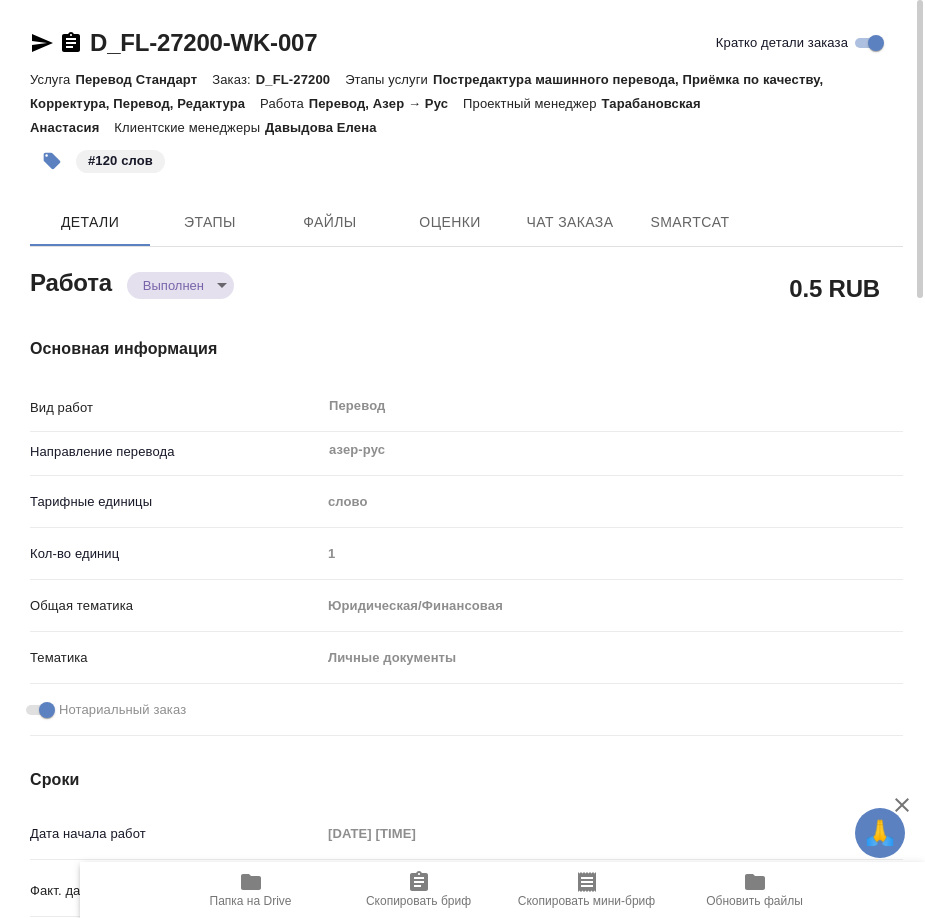 type on "x" 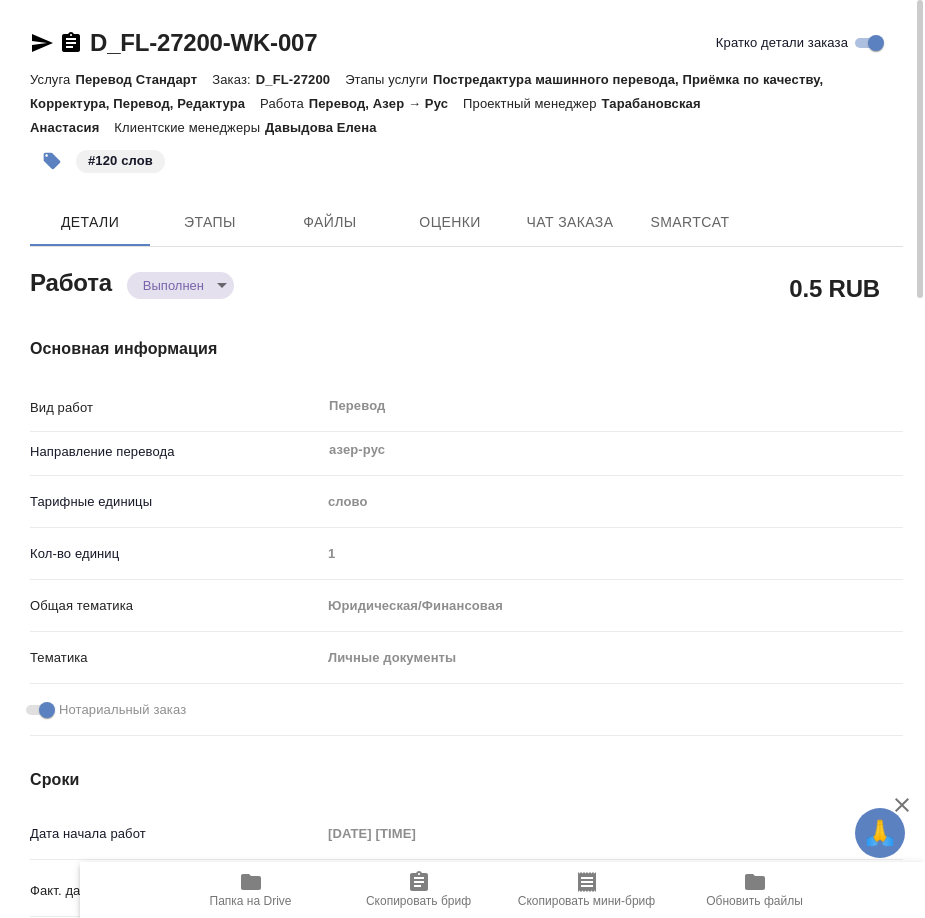 type on "x" 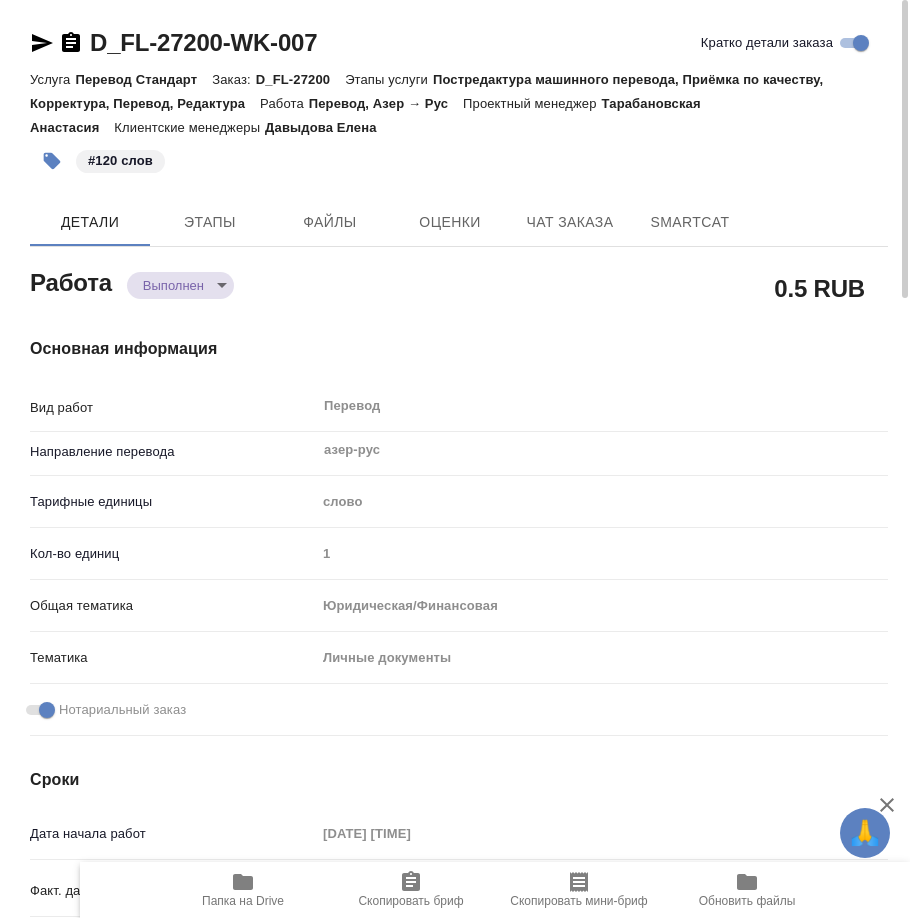 type on "x" 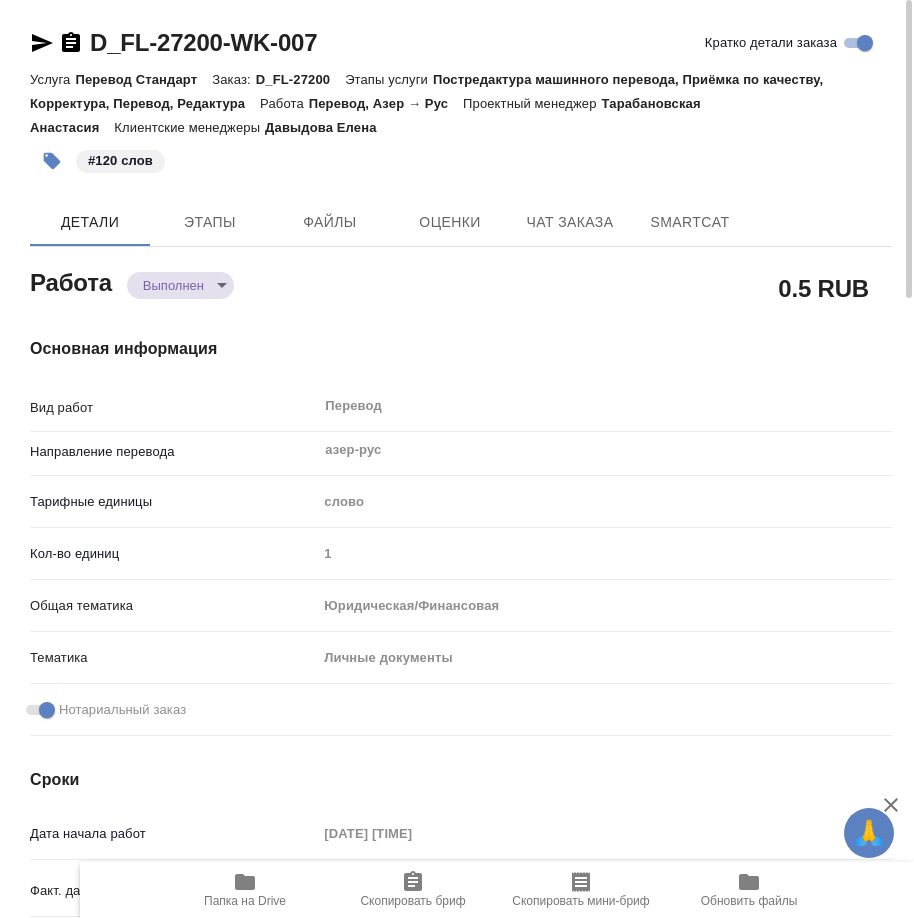 type on "x" 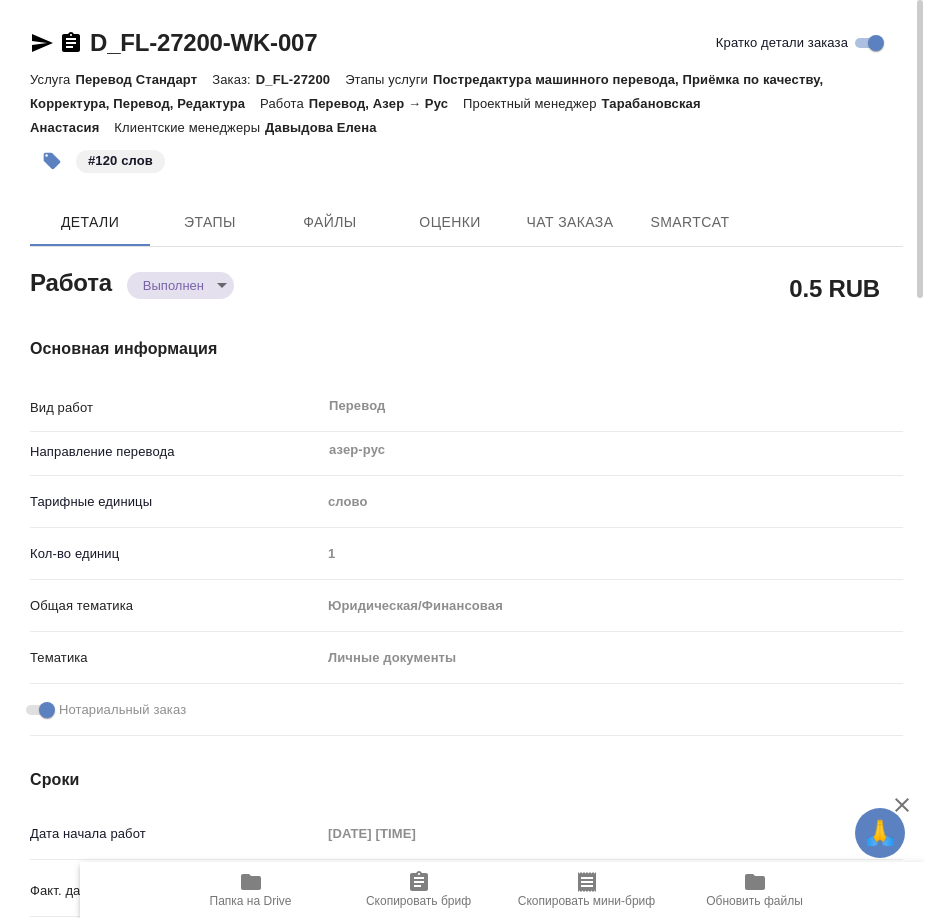 type on "x" 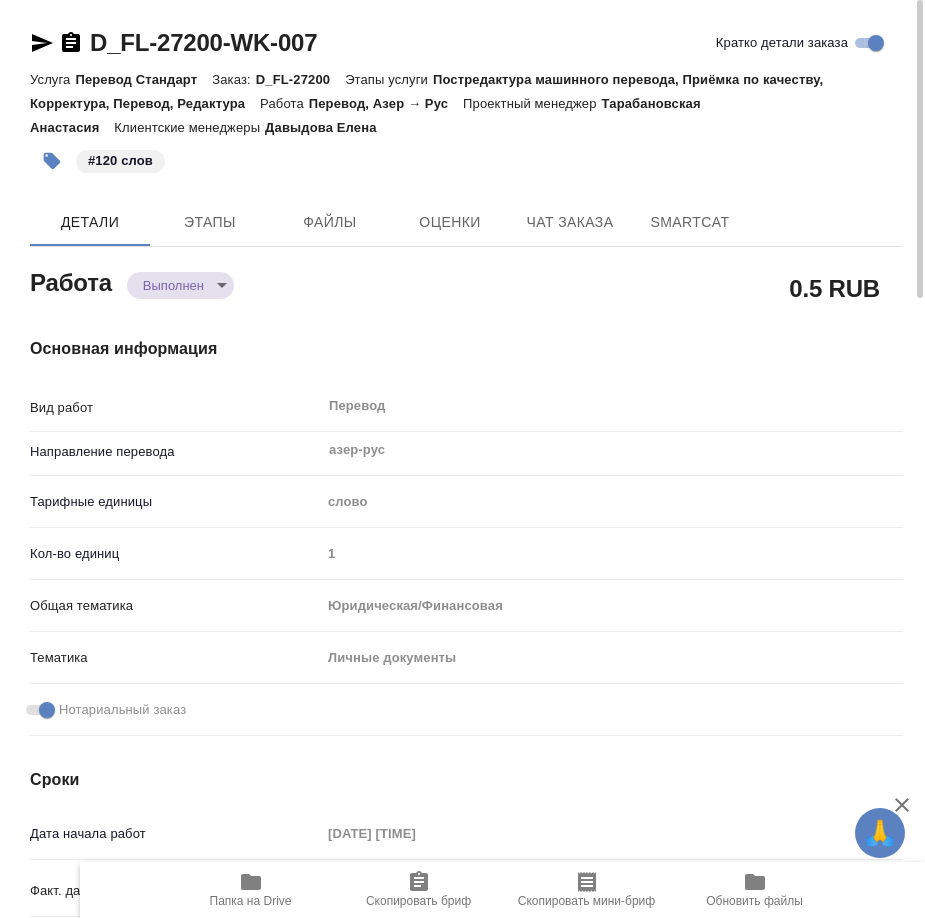 type on "x" 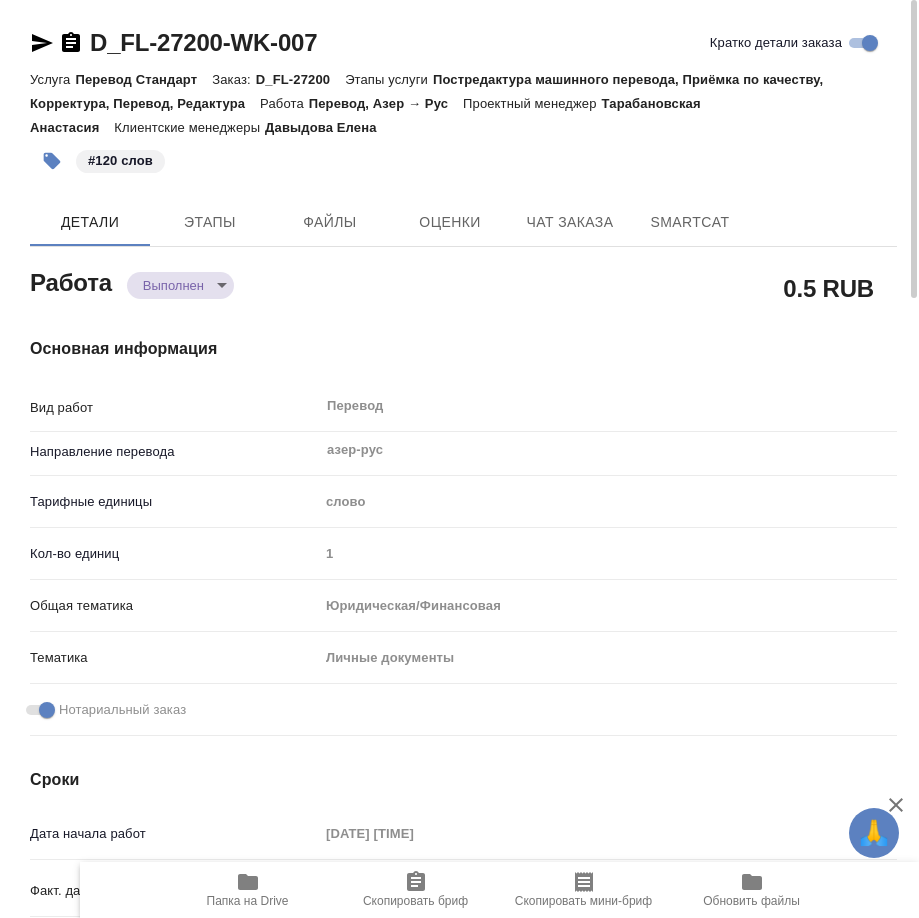 type on "x" 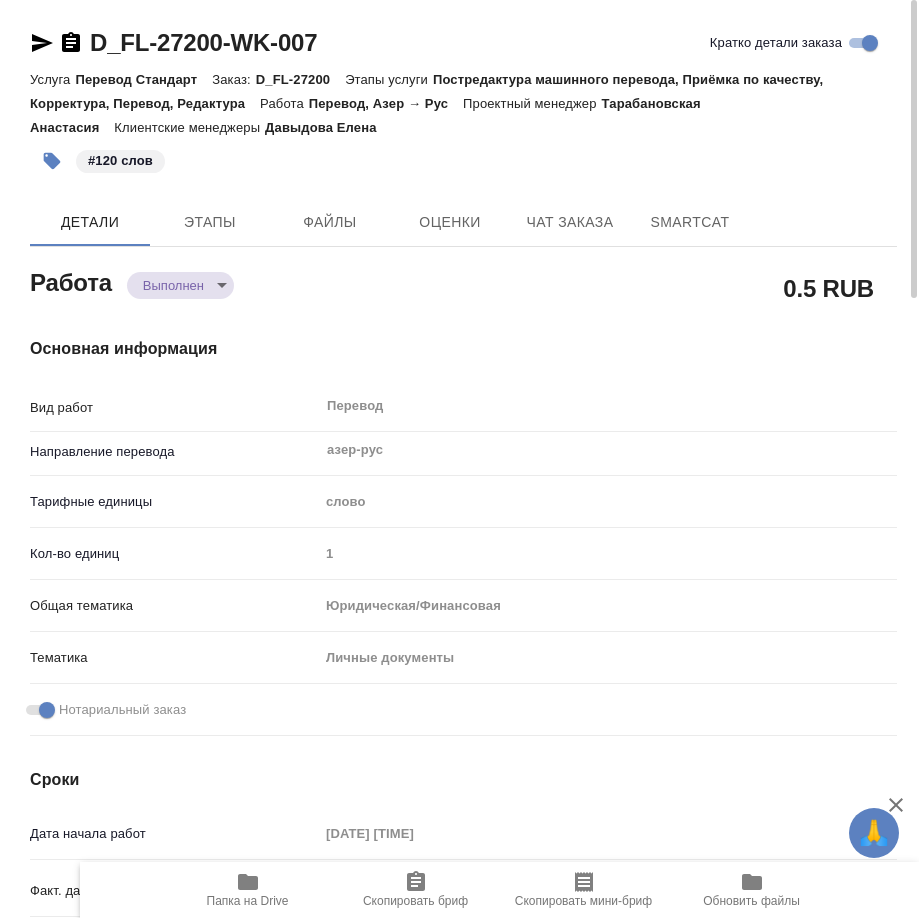type on "x" 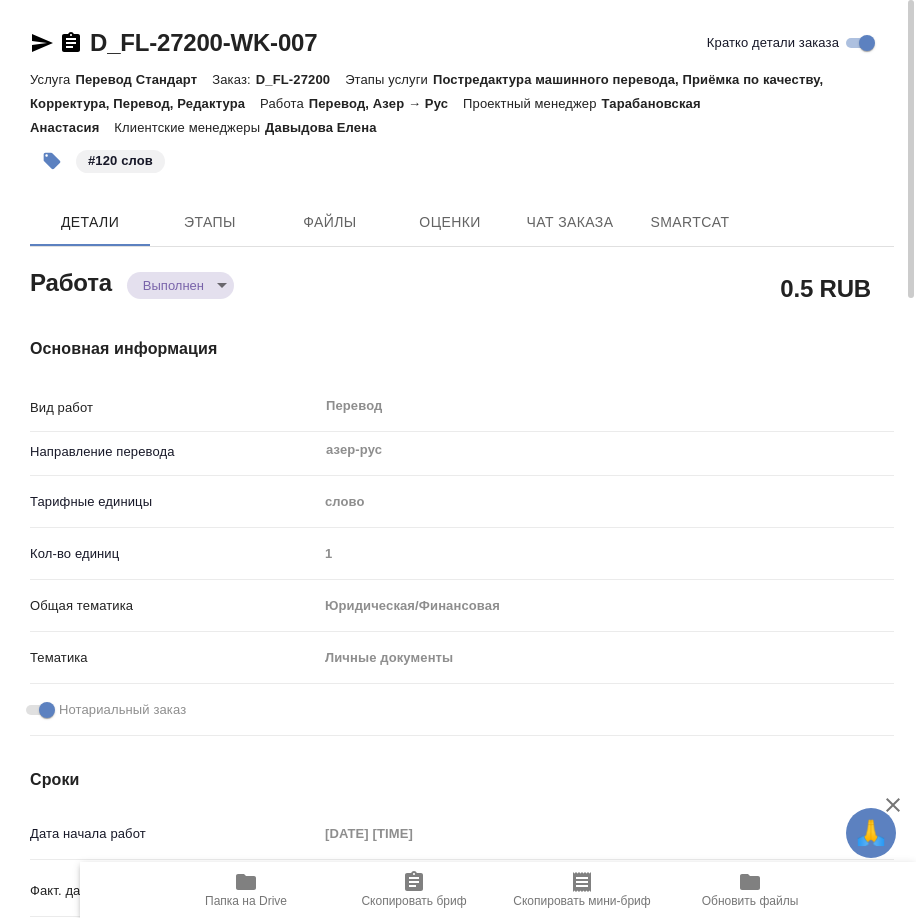 type on "x" 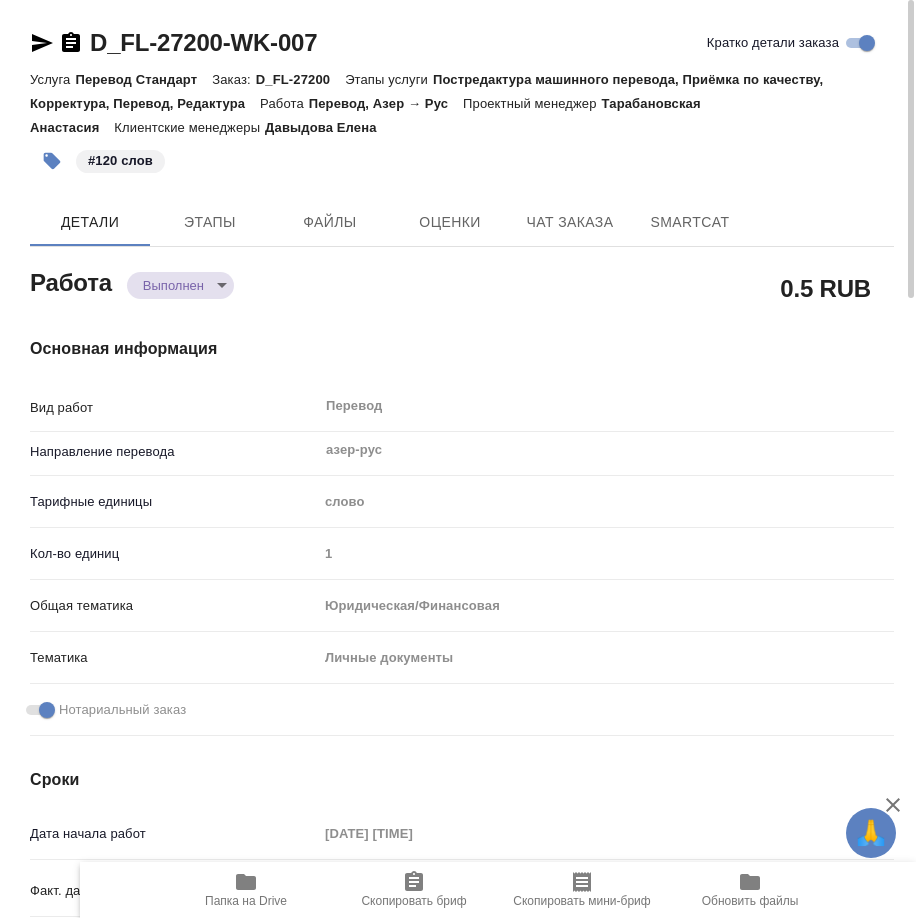 type on "x" 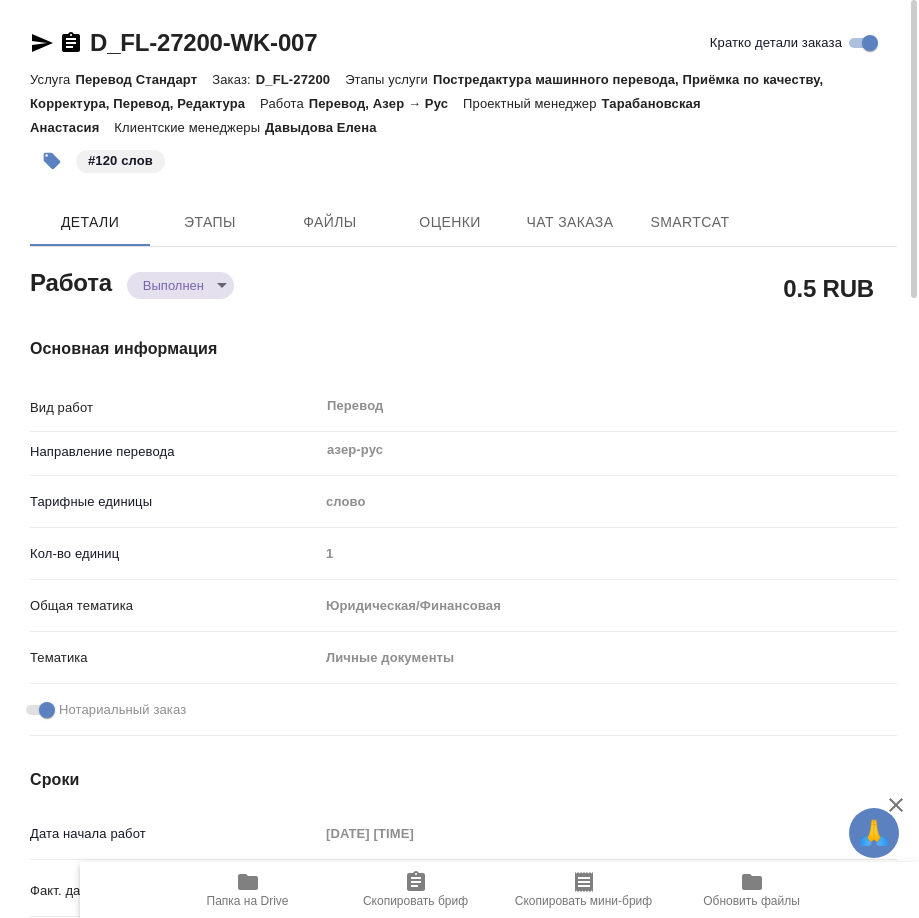 type on "x" 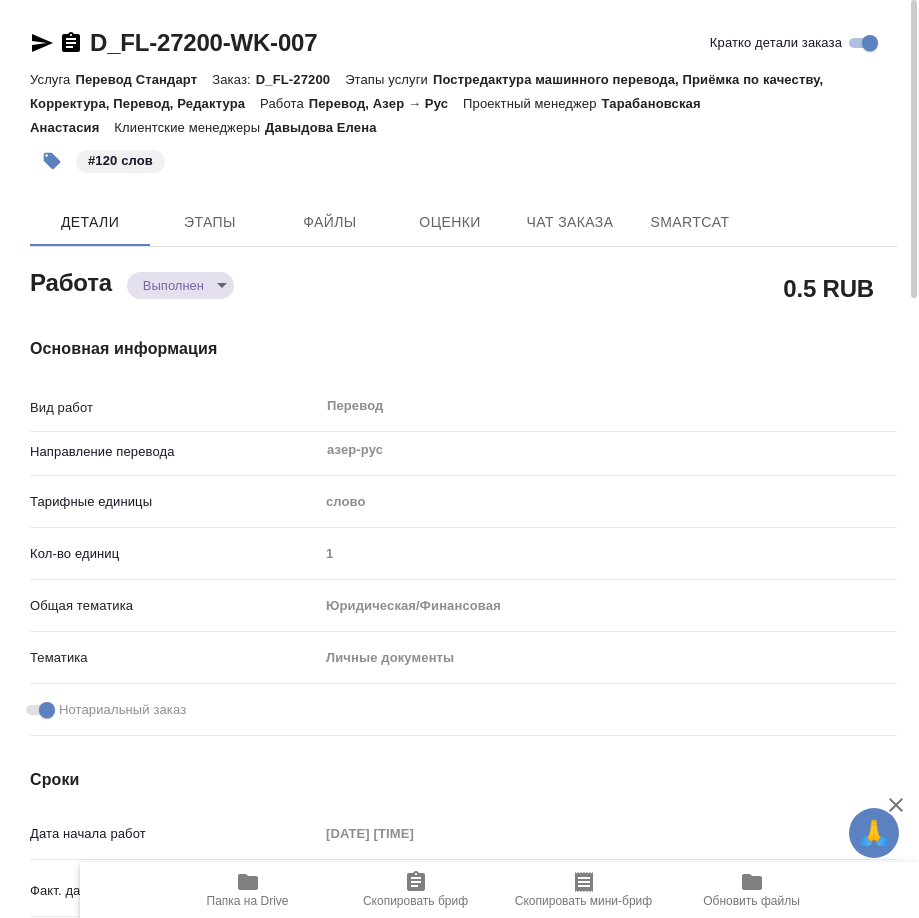 type on "x" 